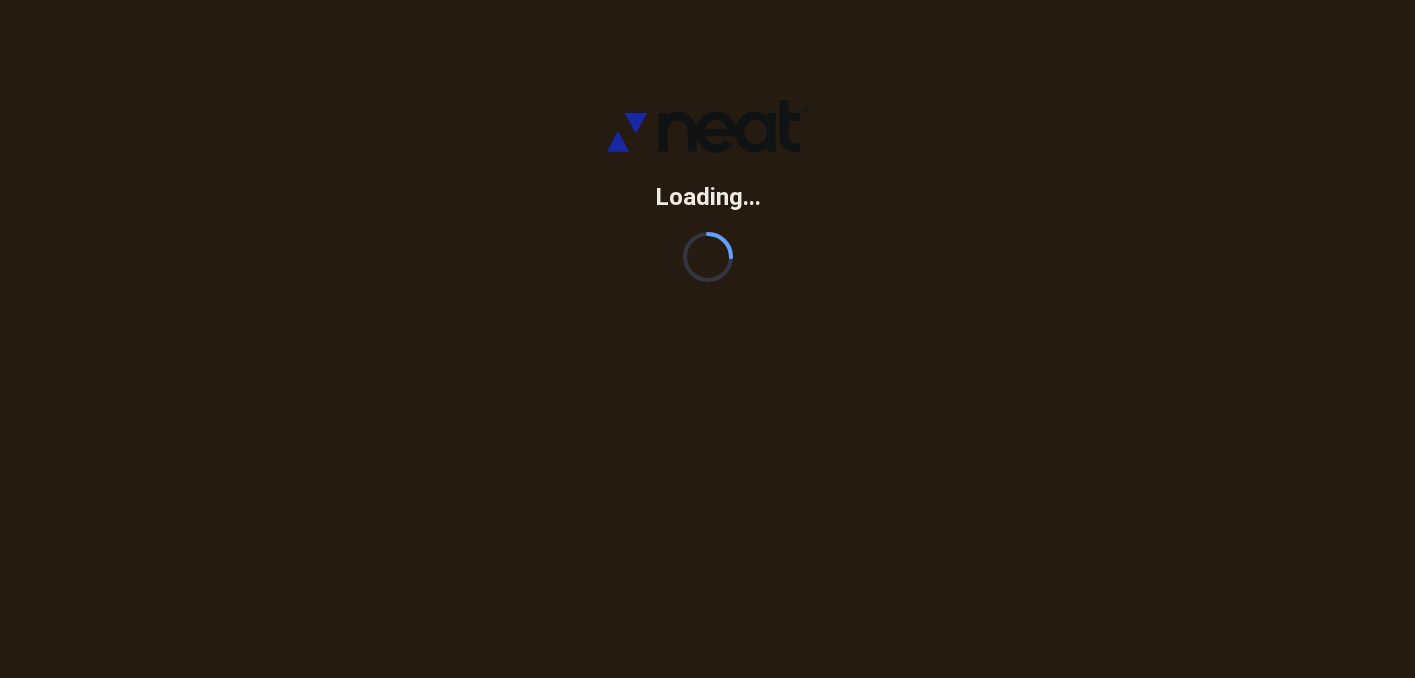 scroll, scrollTop: 0, scrollLeft: 0, axis: both 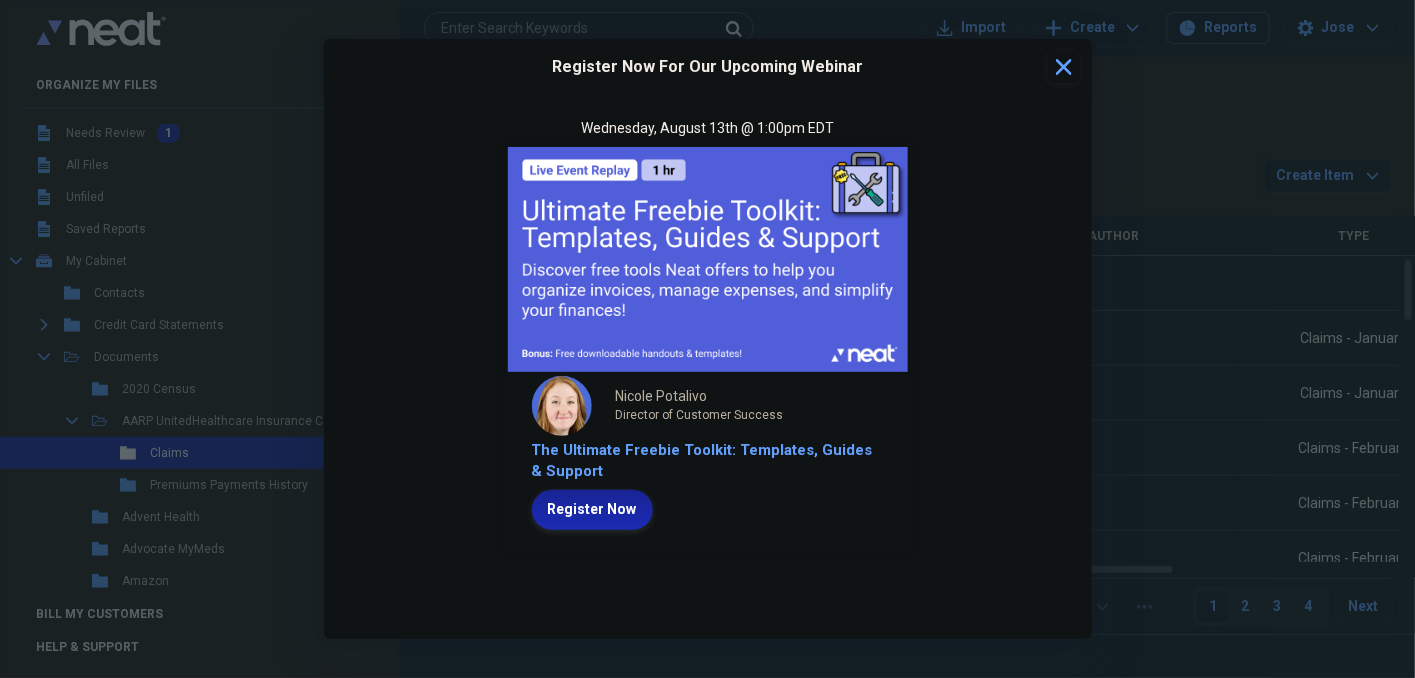 click on "Register Now" at bounding box center (592, 510) 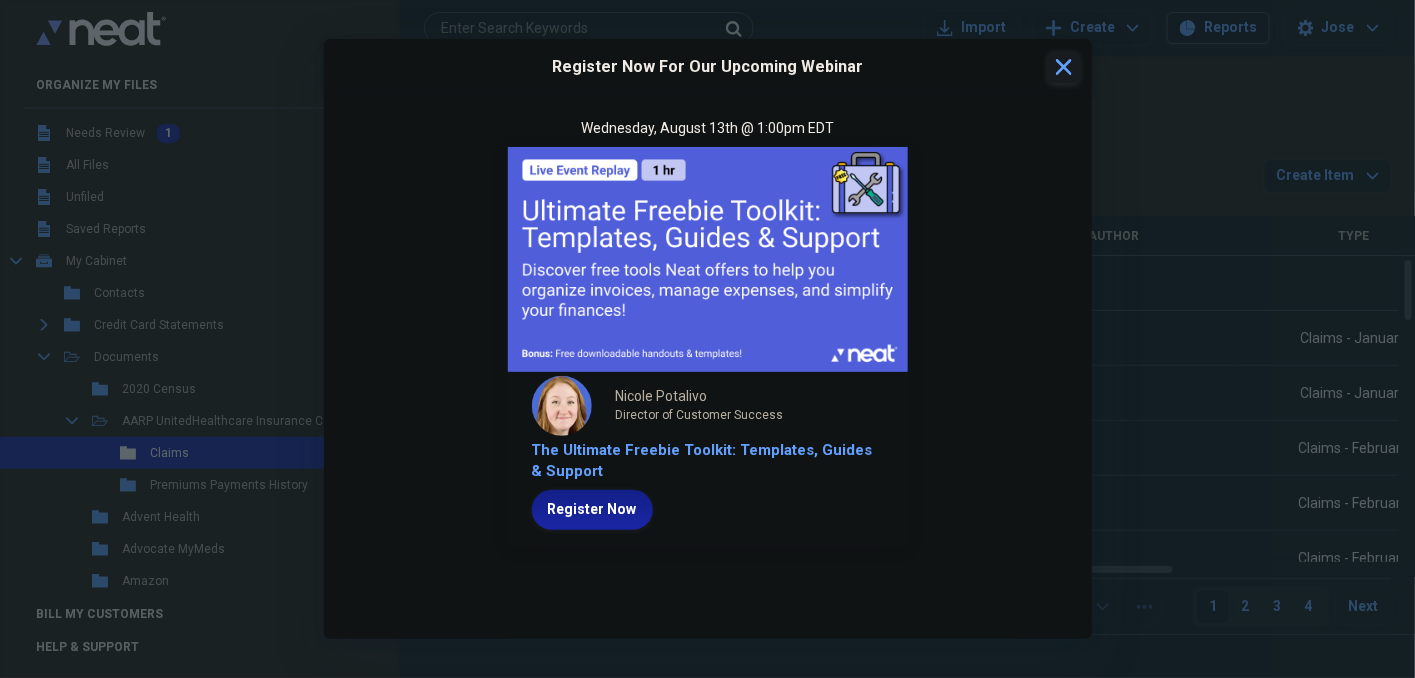 click 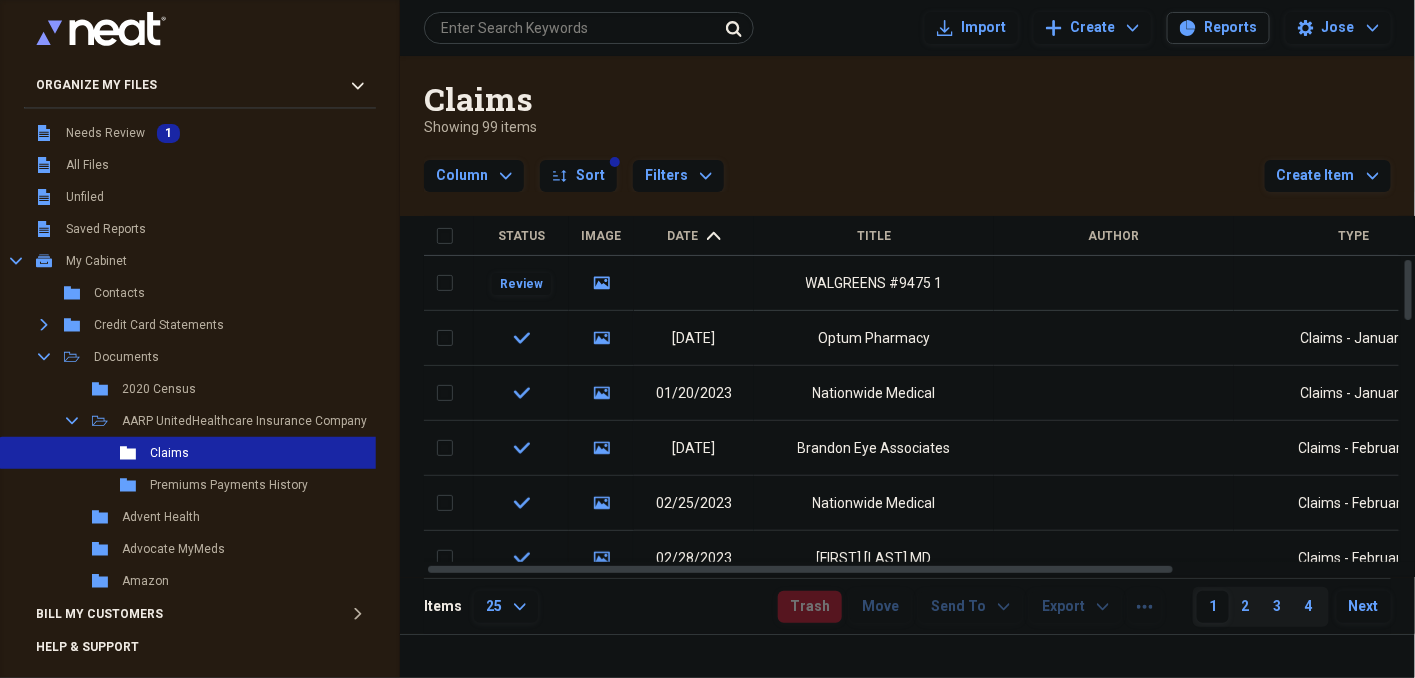 click on "Date" at bounding box center (683, 236) 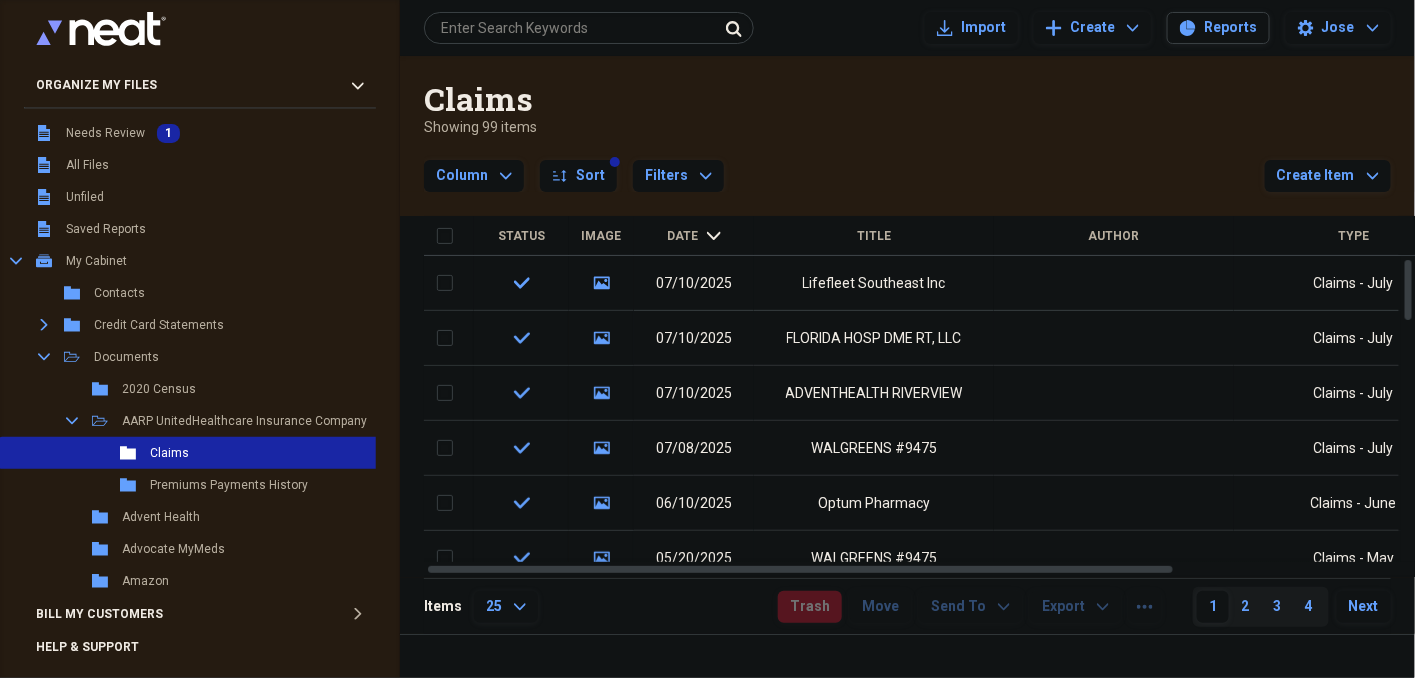 click on "Date" at bounding box center [683, 236] 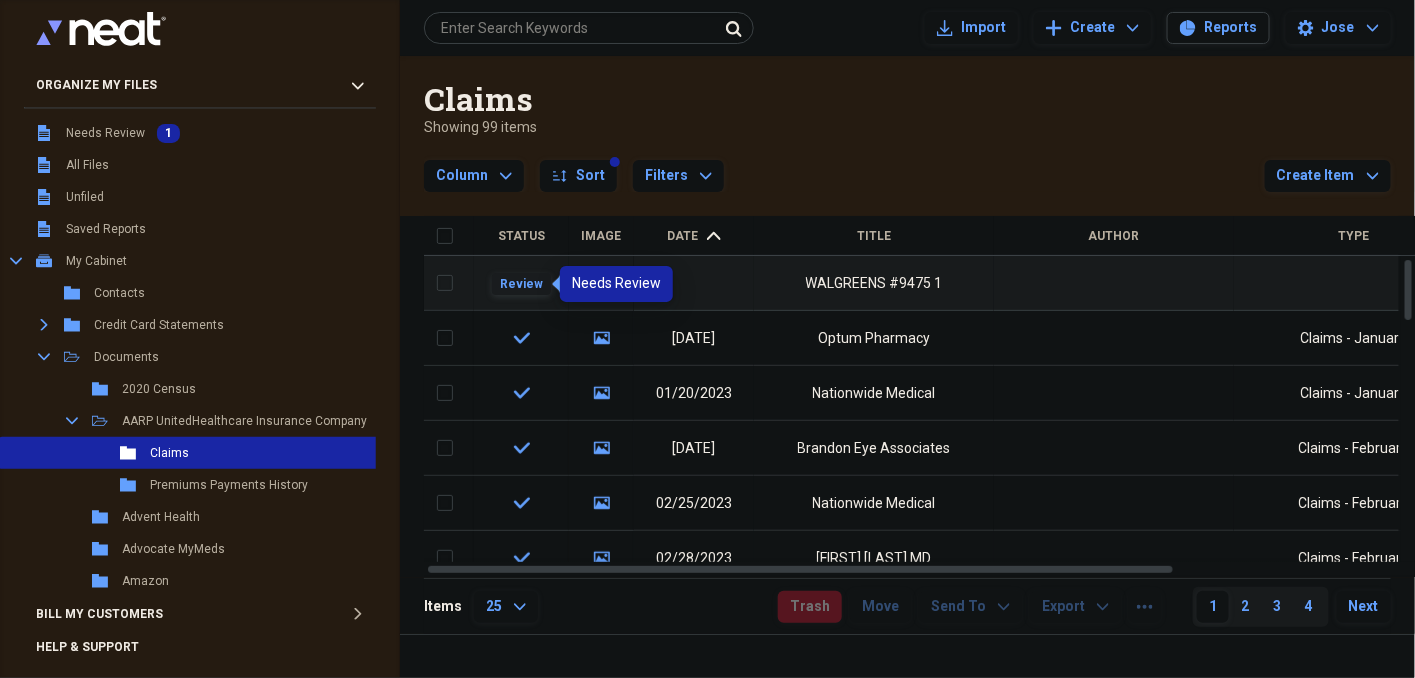 click on "Review" at bounding box center [521, 284] 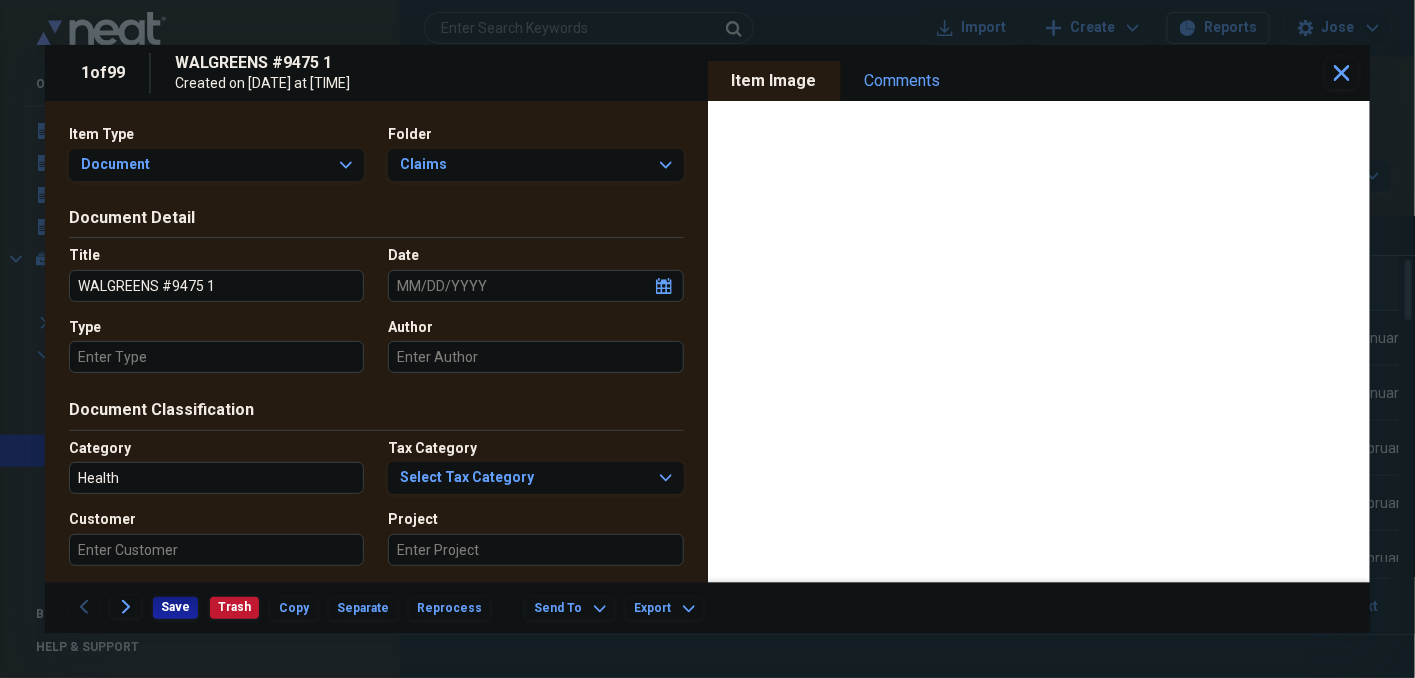 click on "calendar" 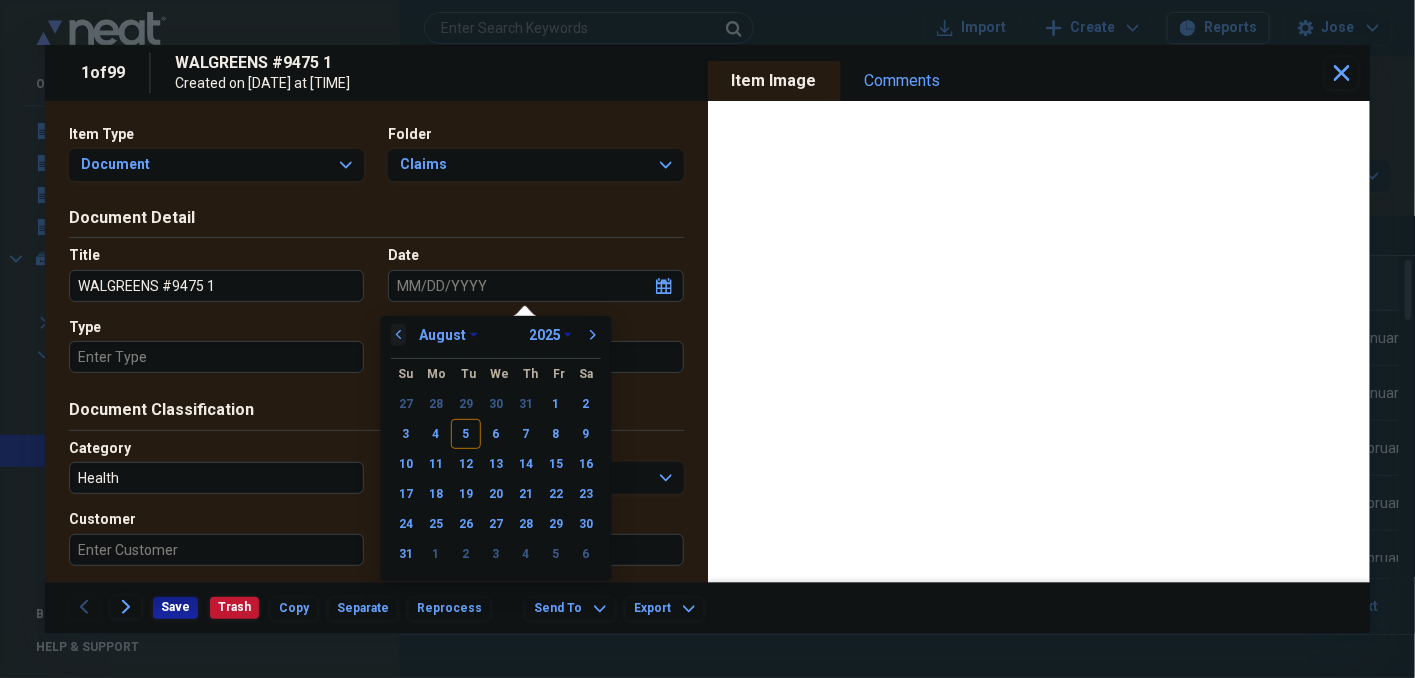 click on "previous" at bounding box center (399, 335) 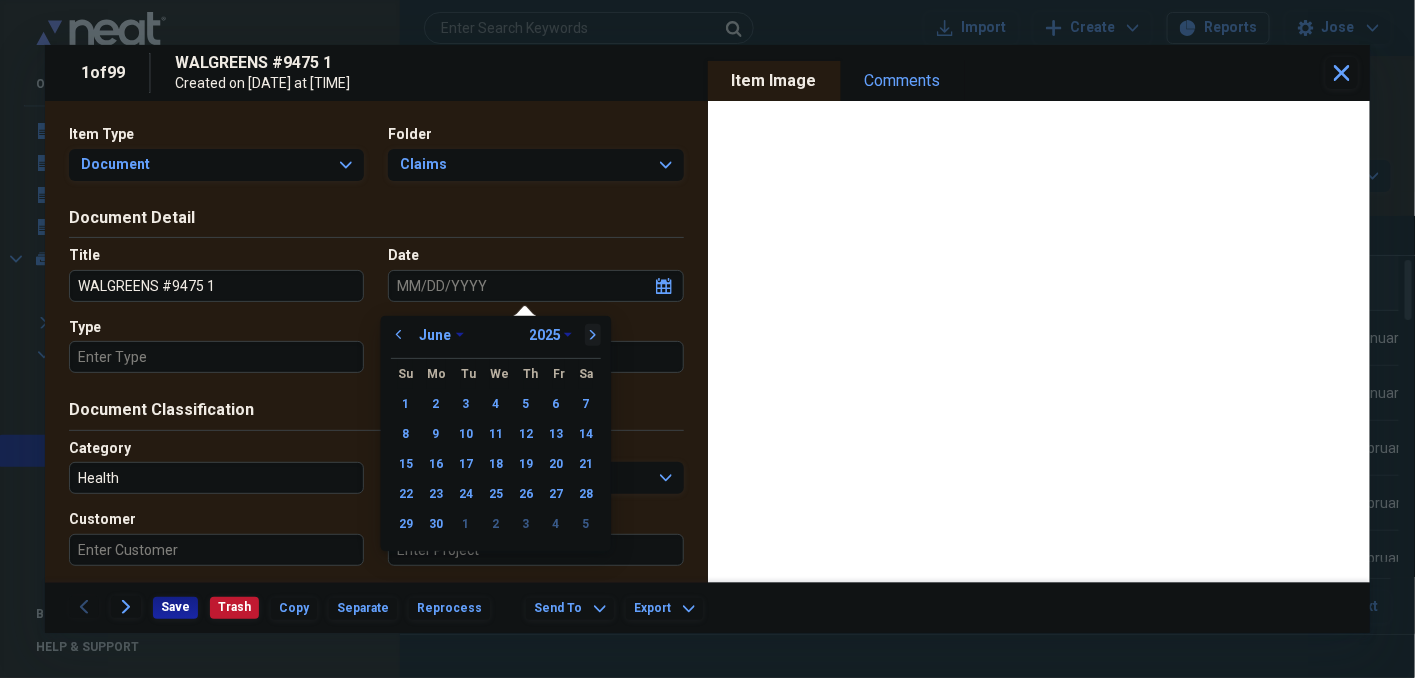 click on "next" at bounding box center [593, 335] 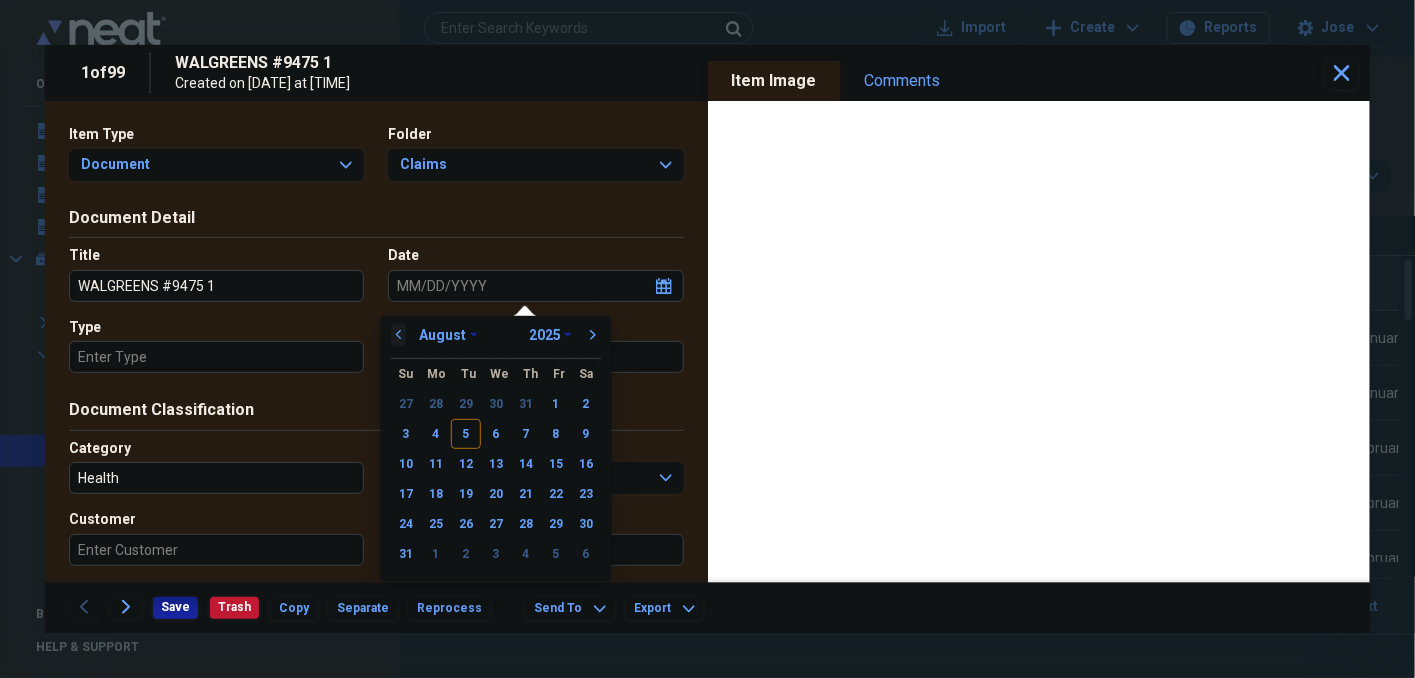 click on "previous" at bounding box center [399, 335] 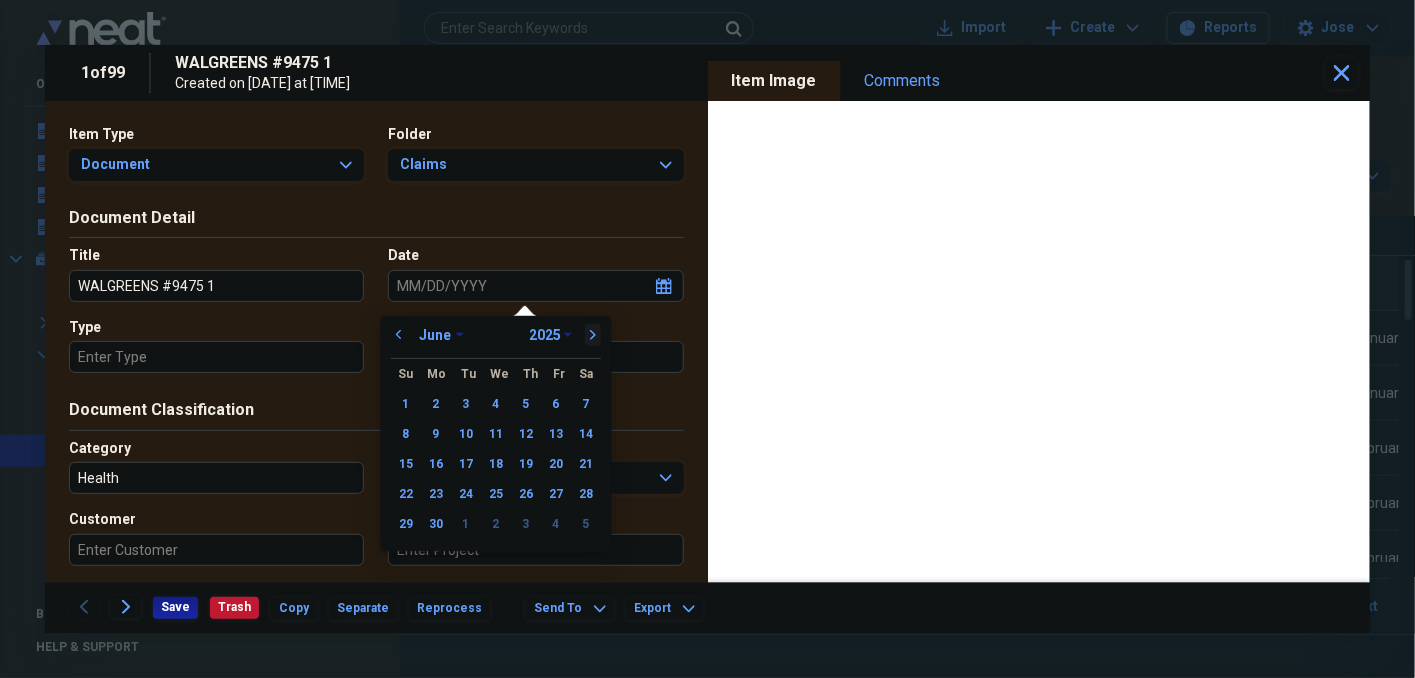 click on "next" at bounding box center [593, 335] 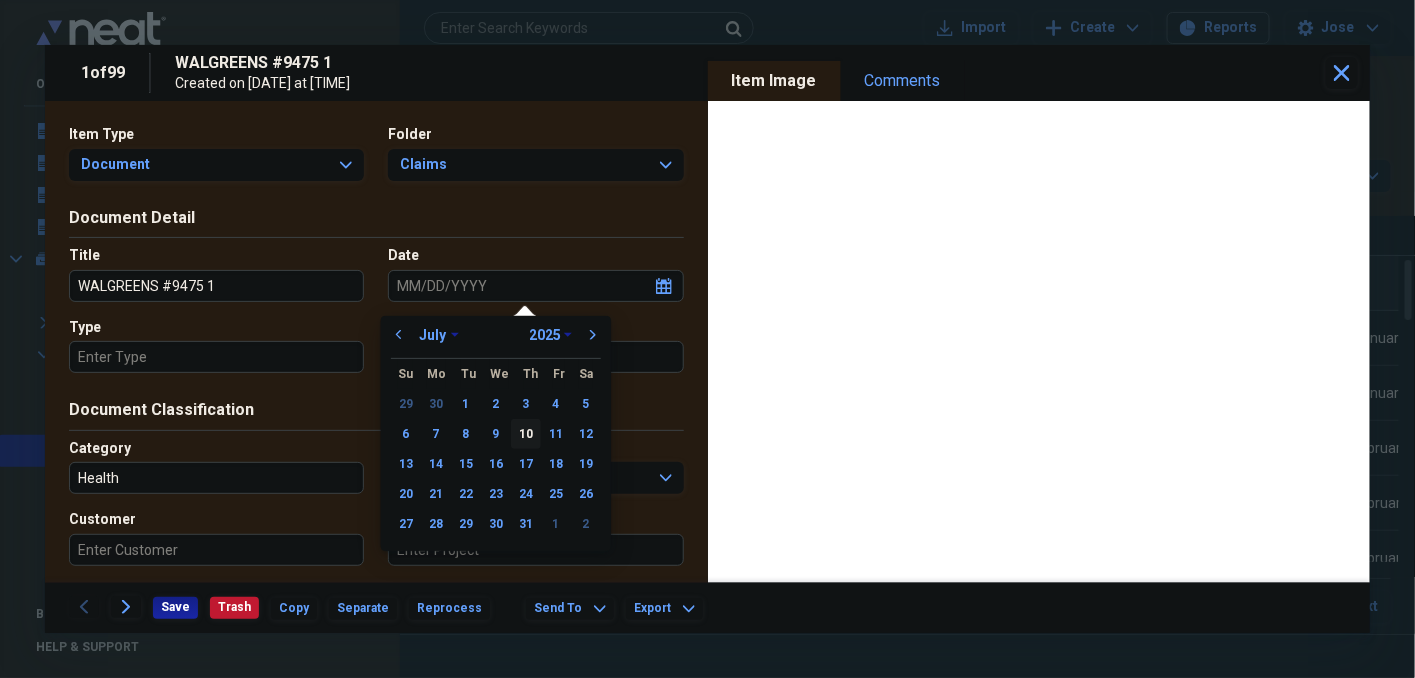 click on "10" at bounding box center [526, 434] 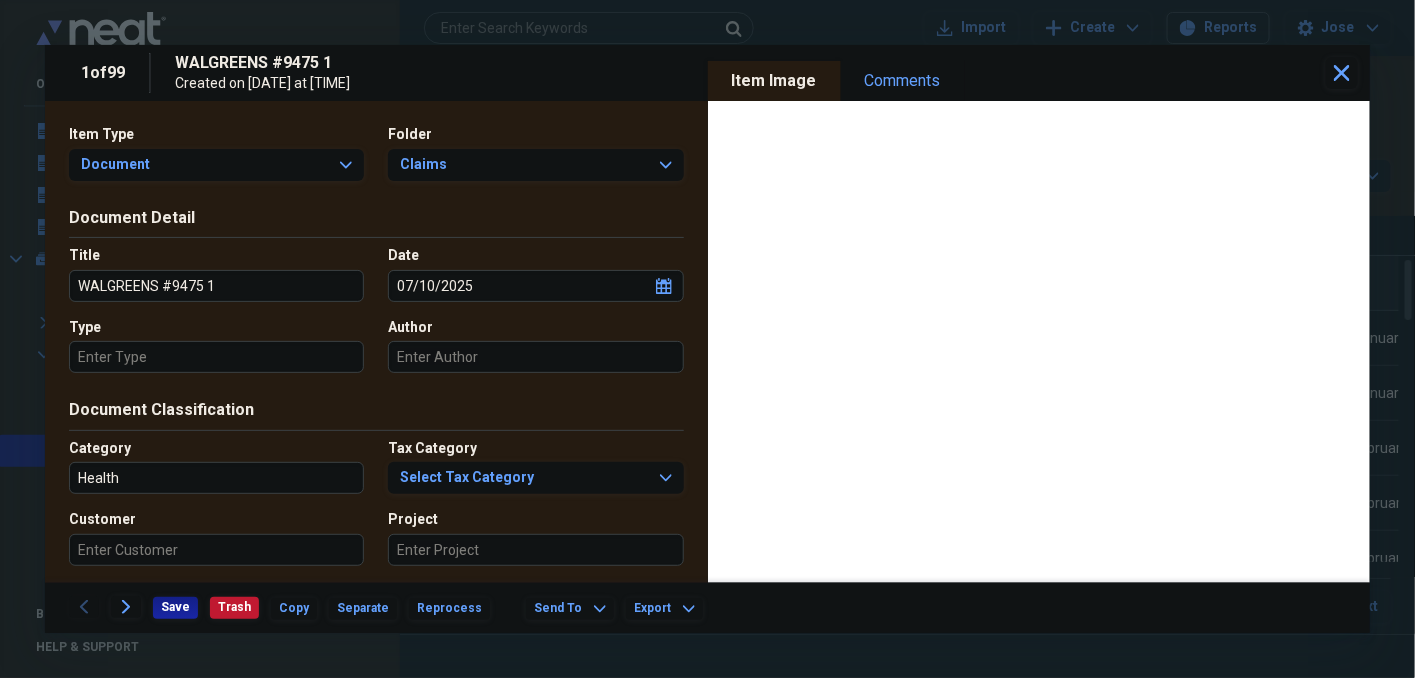 type on "07/10/2025" 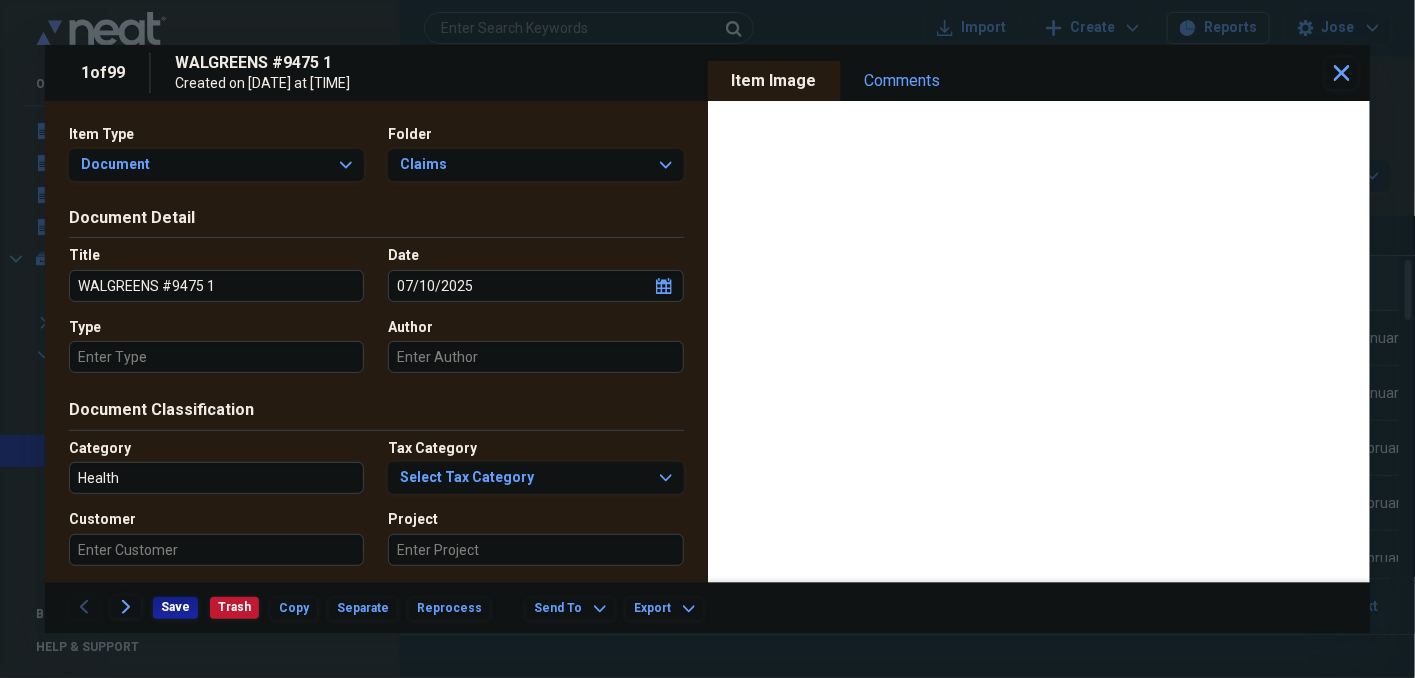 click on "Type" at bounding box center [216, 357] 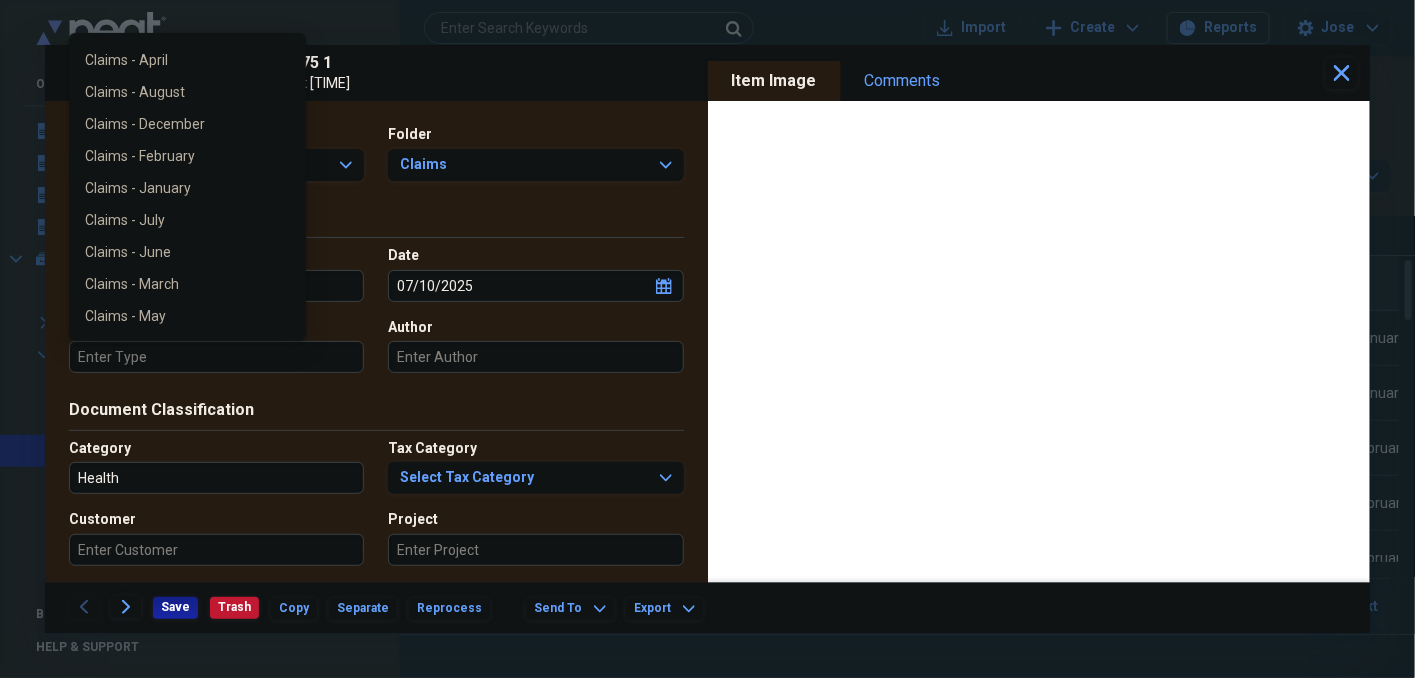 scroll, scrollTop: 433, scrollLeft: 0, axis: vertical 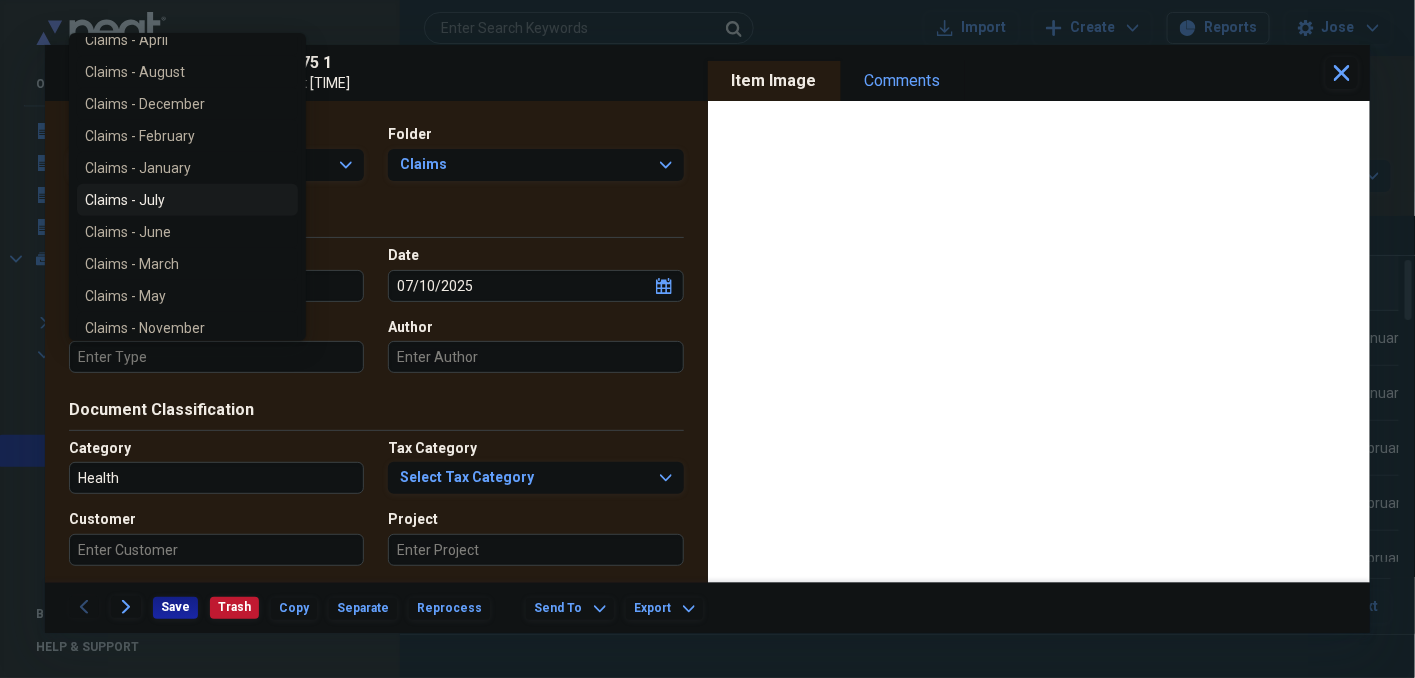 click on "Claims - July" at bounding box center (175, 200) 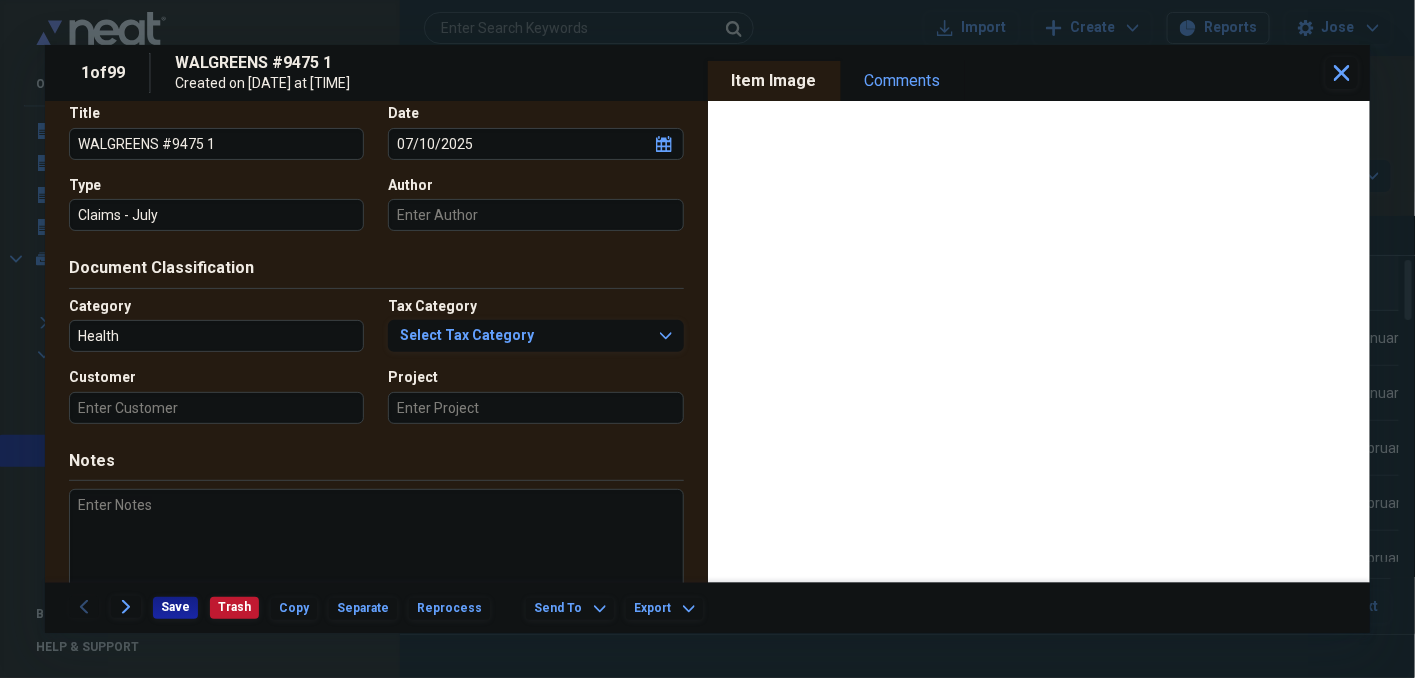 scroll, scrollTop: 166, scrollLeft: 0, axis: vertical 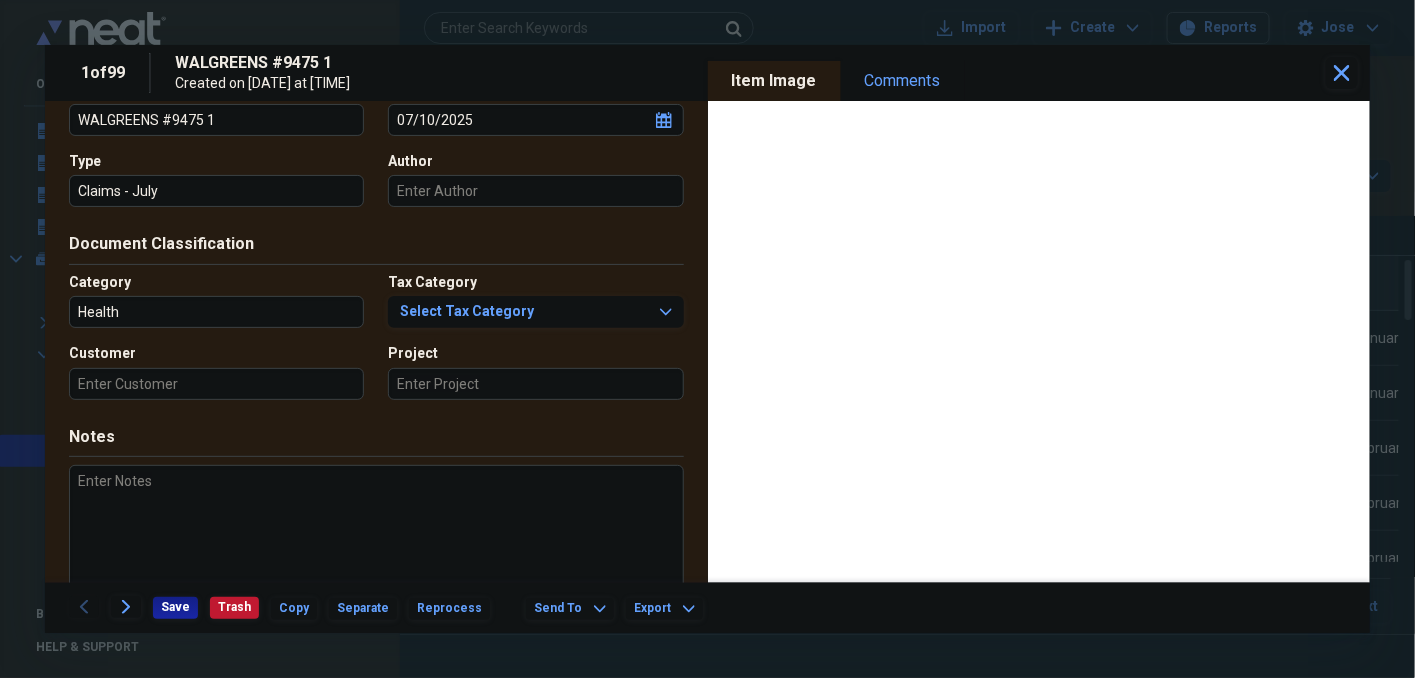 click on "Health" at bounding box center (216, 312) 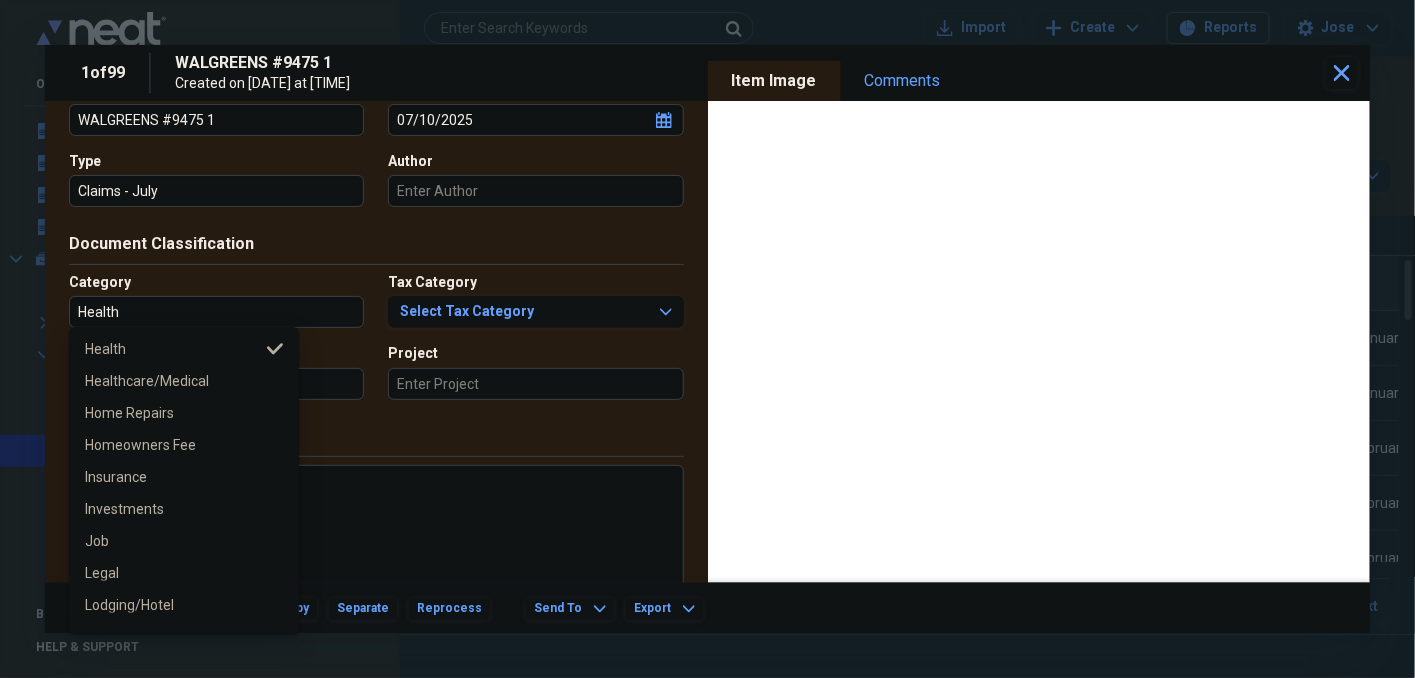 scroll, scrollTop: 733, scrollLeft: 0, axis: vertical 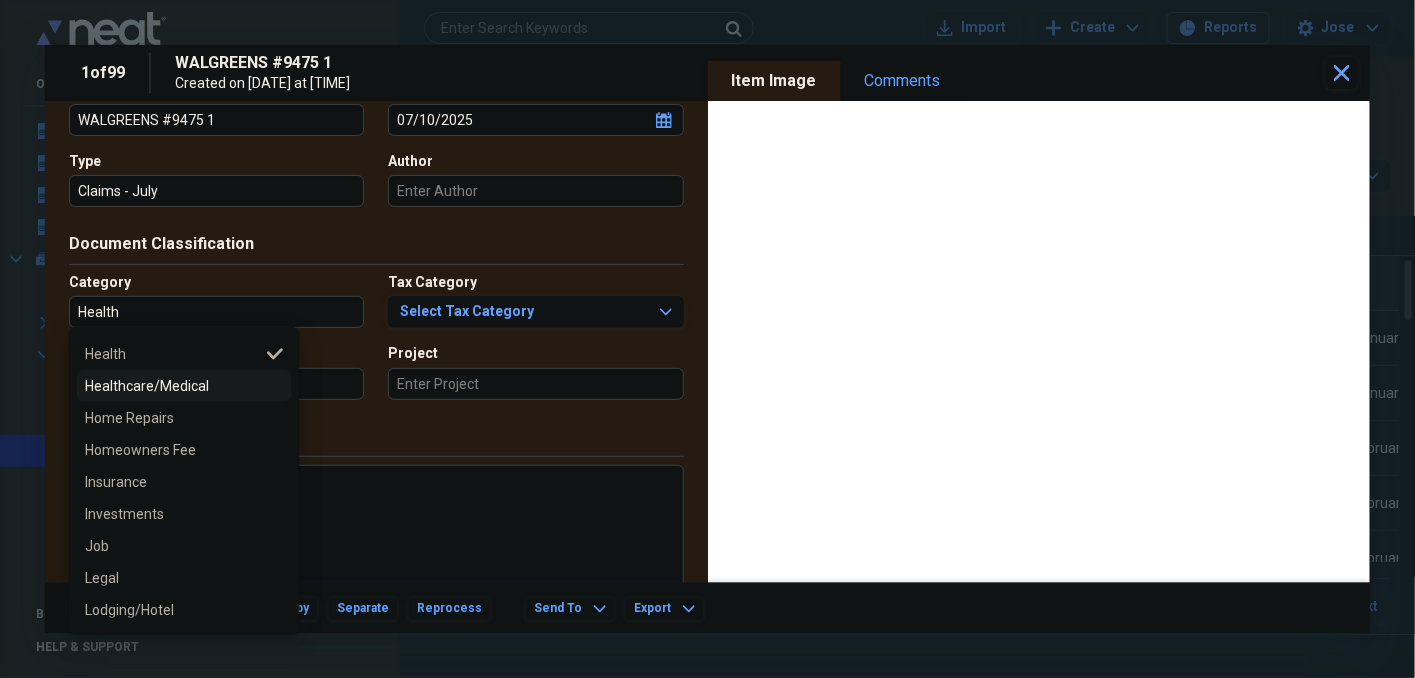 click on "Healthcare/Medical" at bounding box center (172, 386) 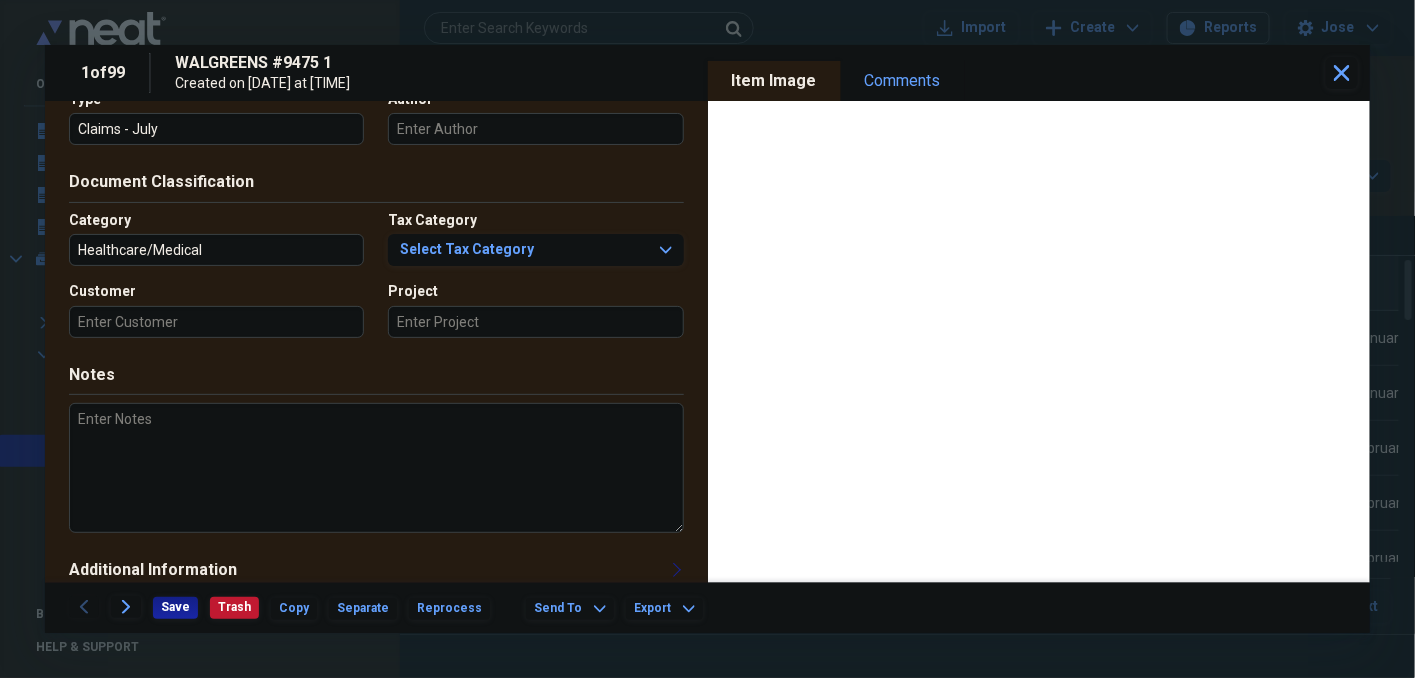 scroll, scrollTop: 251, scrollLeft: 0, axis: vertical 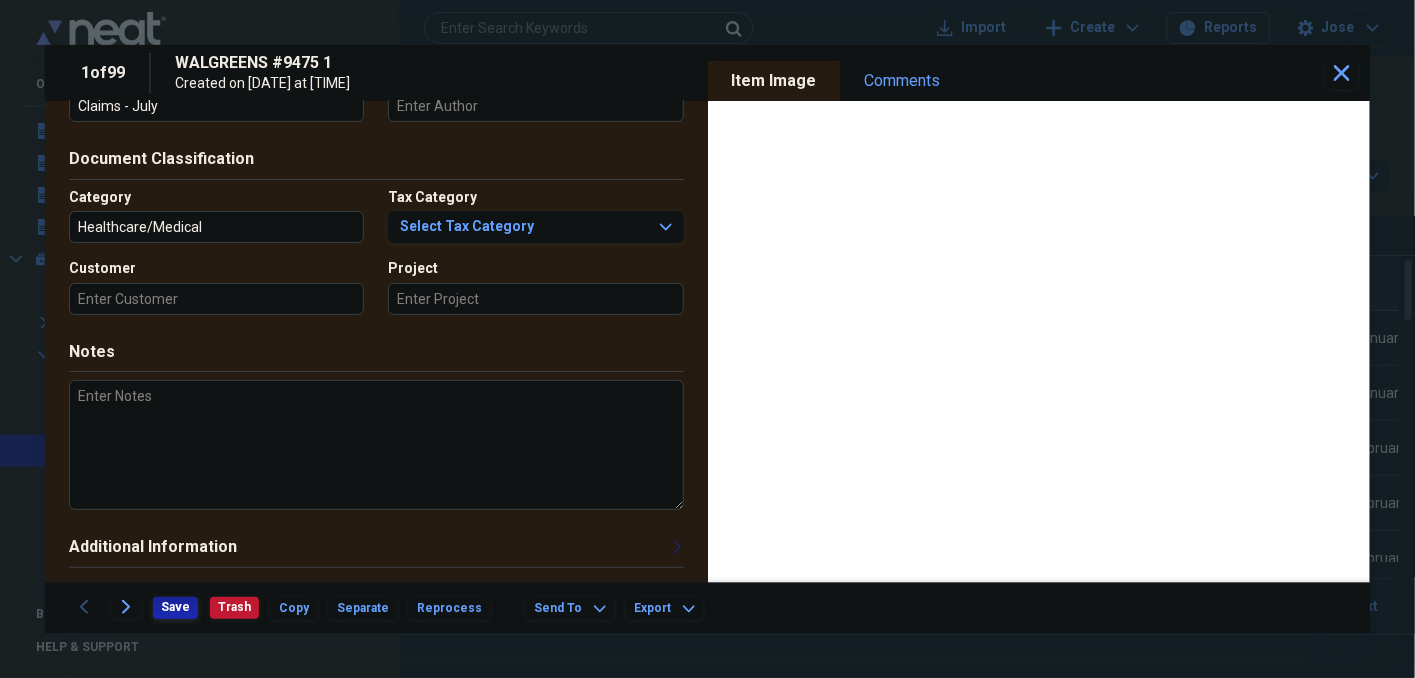 click on "Save" at bounding box center [175, 607] 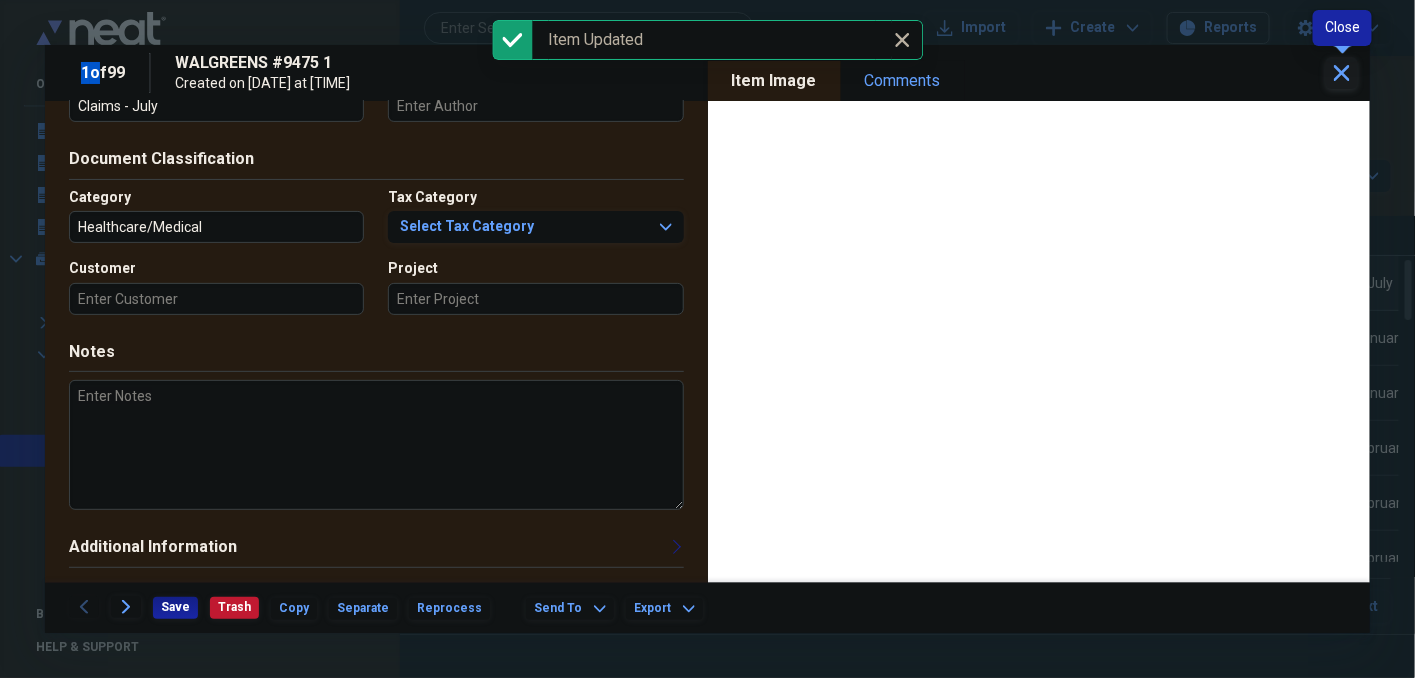 click on "Close" 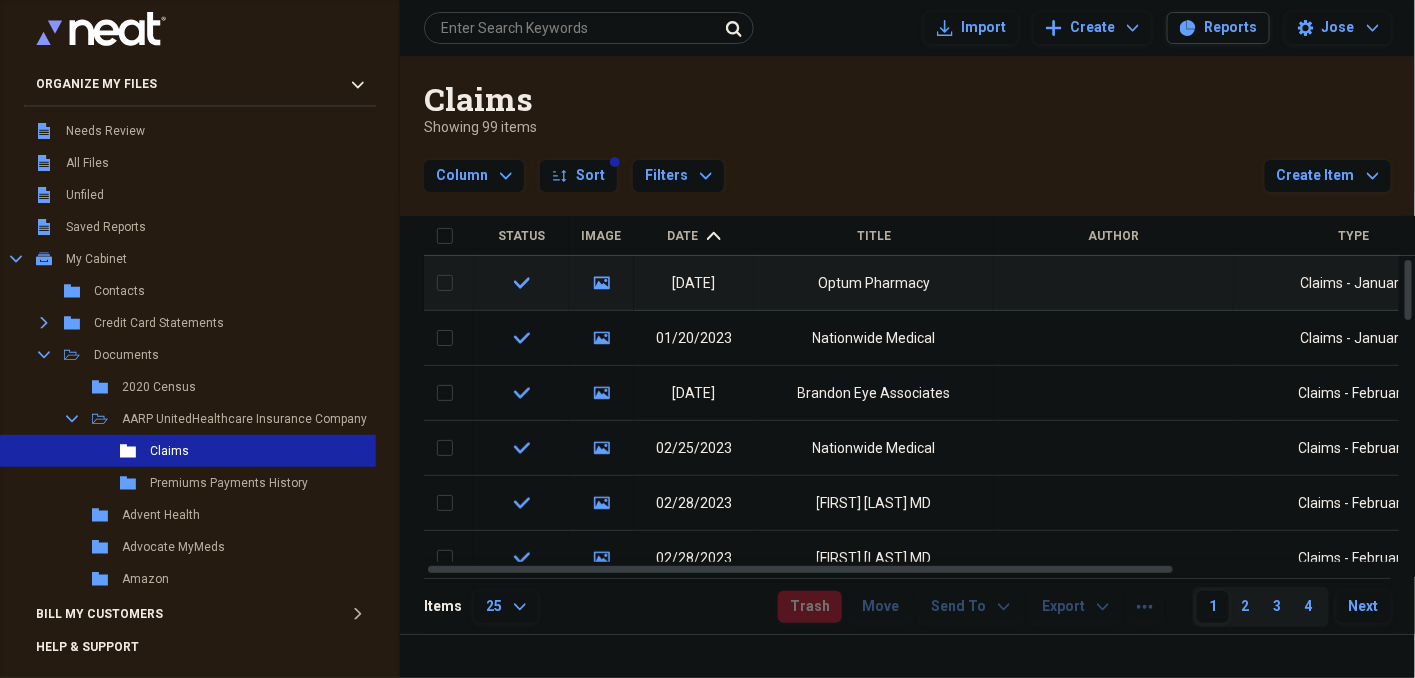 click on "Date" at bounding box center [683, 236] 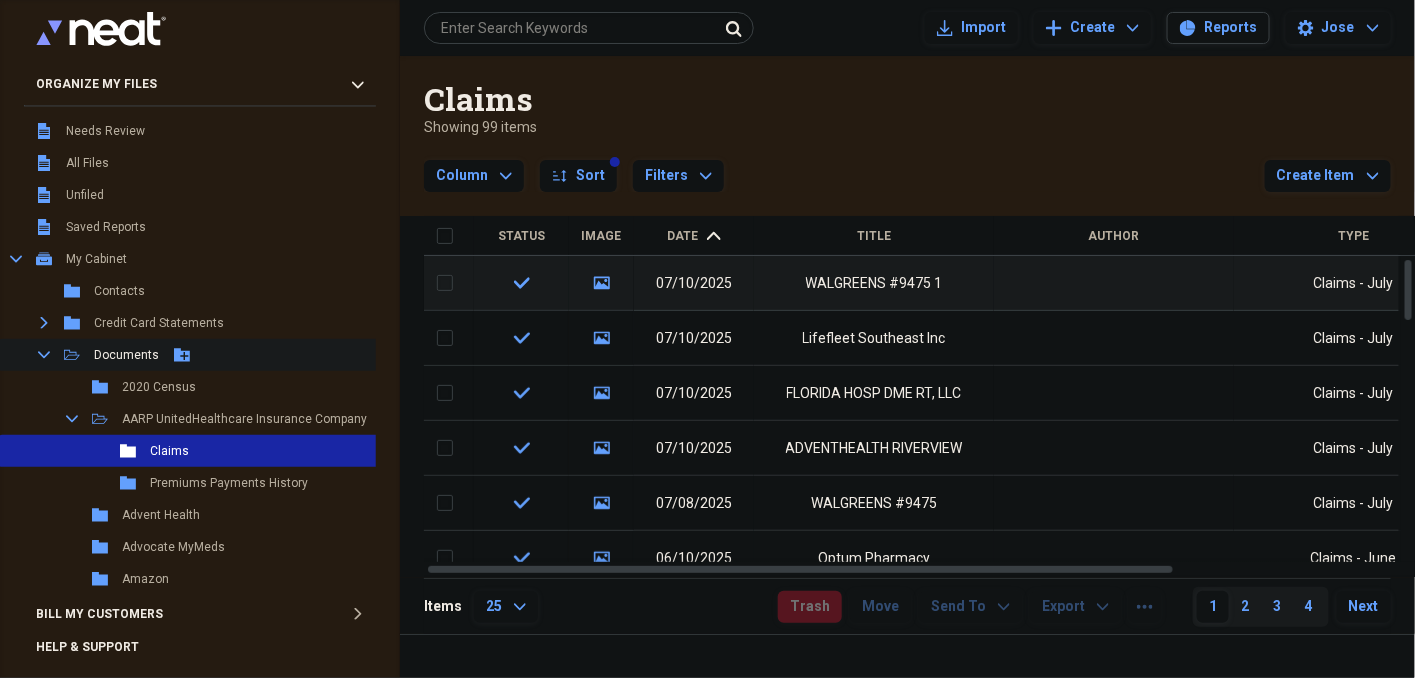 click on "Collapse" 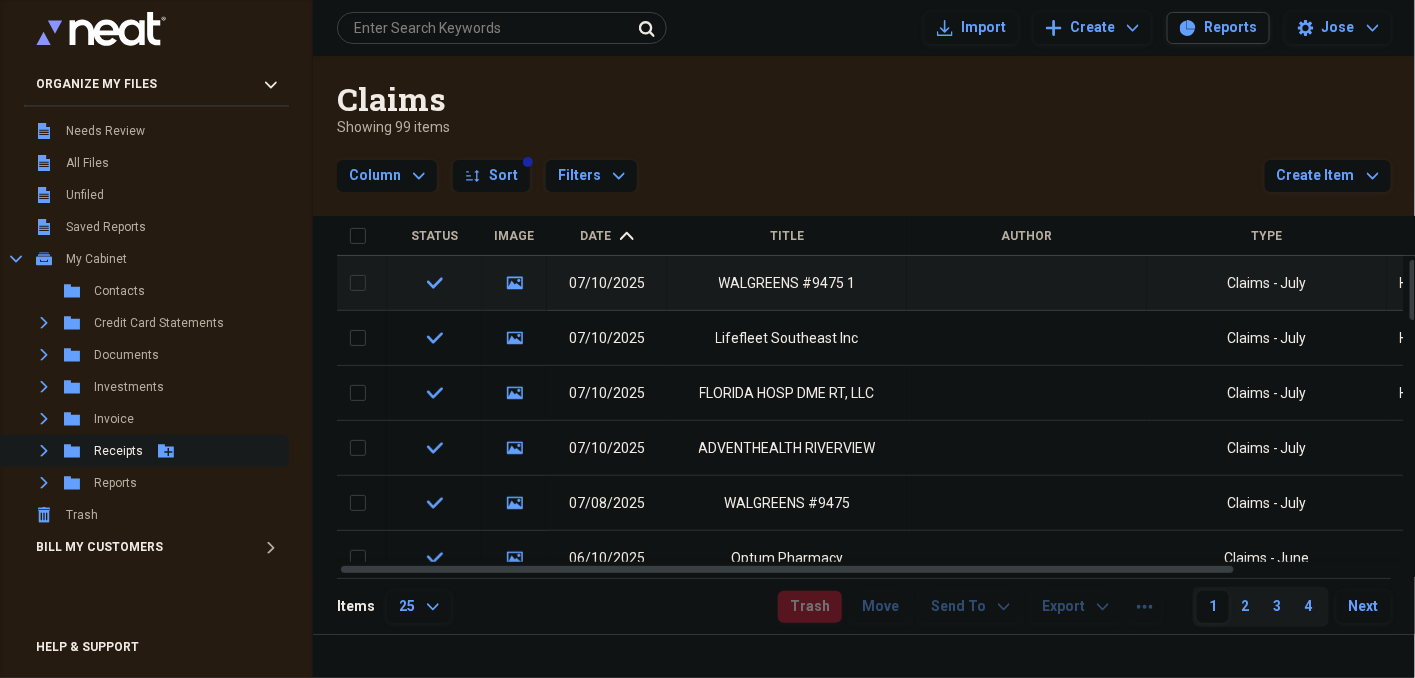 click on "Expand" 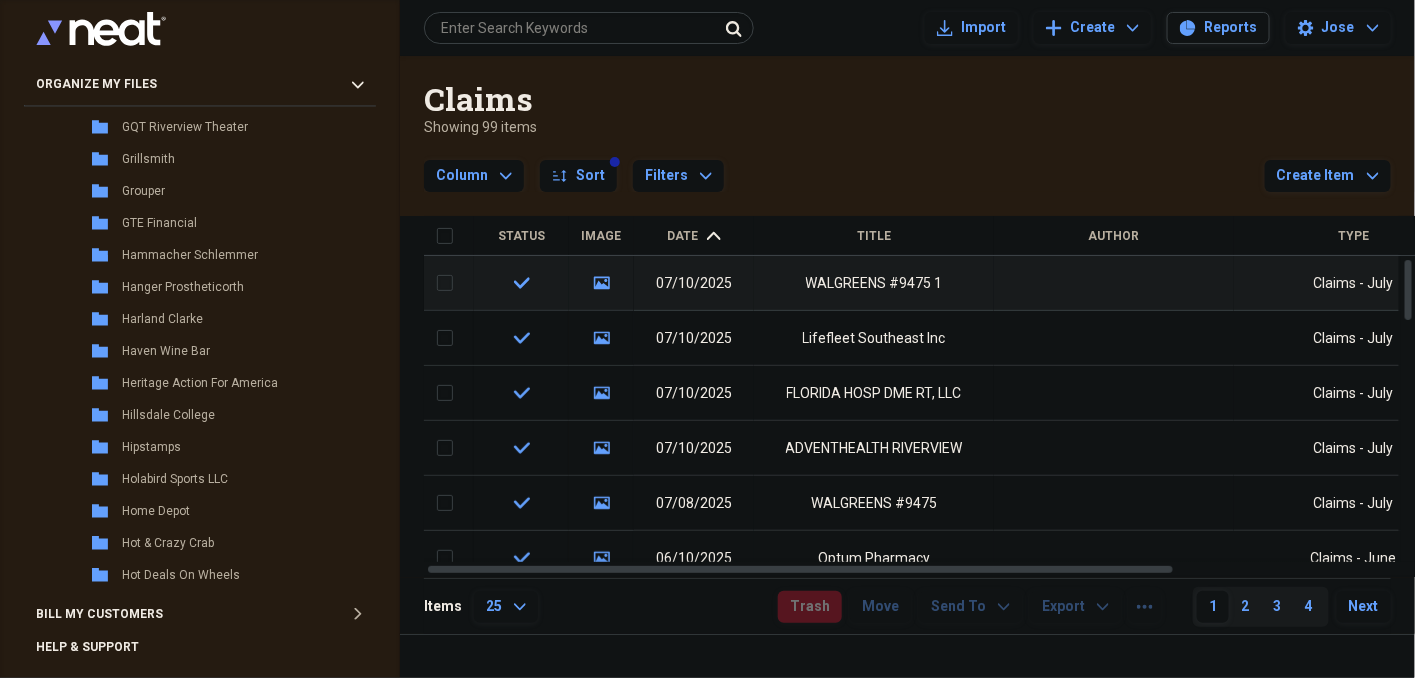 scroll, scrollTop: 4300, scrollLeft: 0, axis: vertical 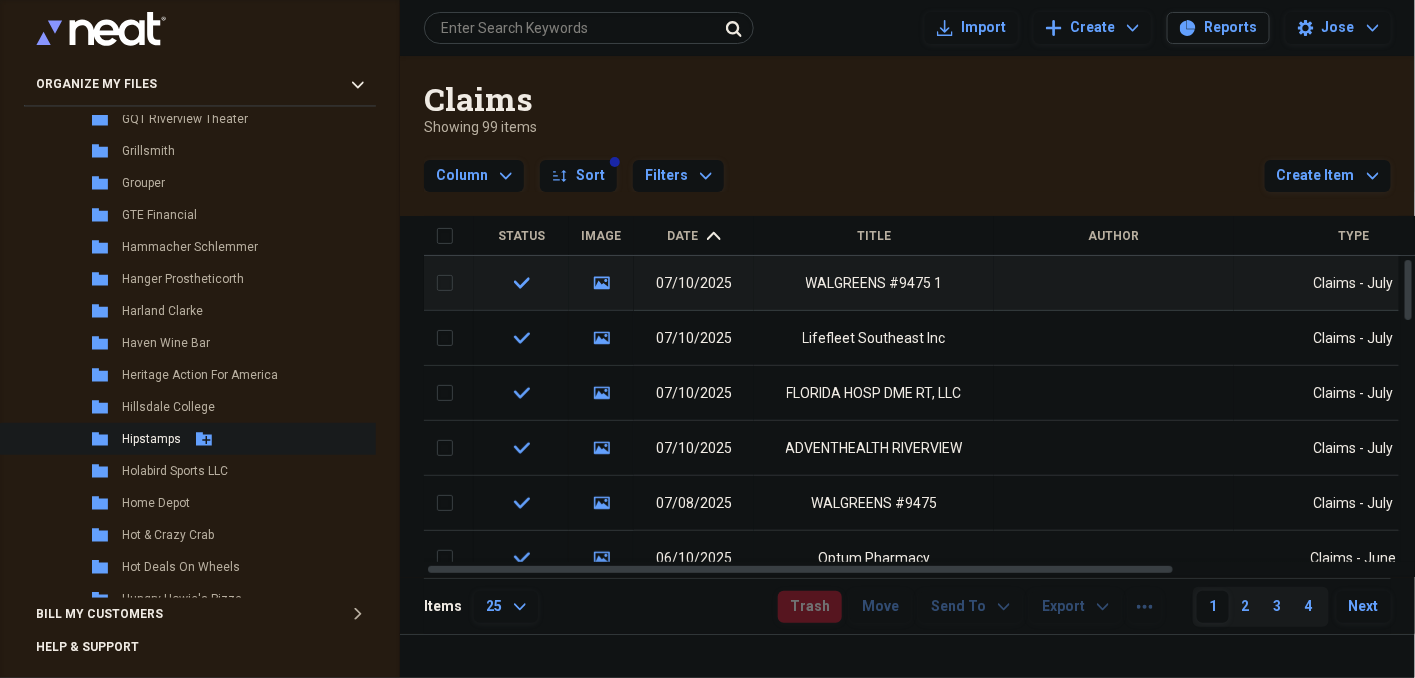 click on "Folder Hipstamps Add Folder" at bounding box center [248, 439] 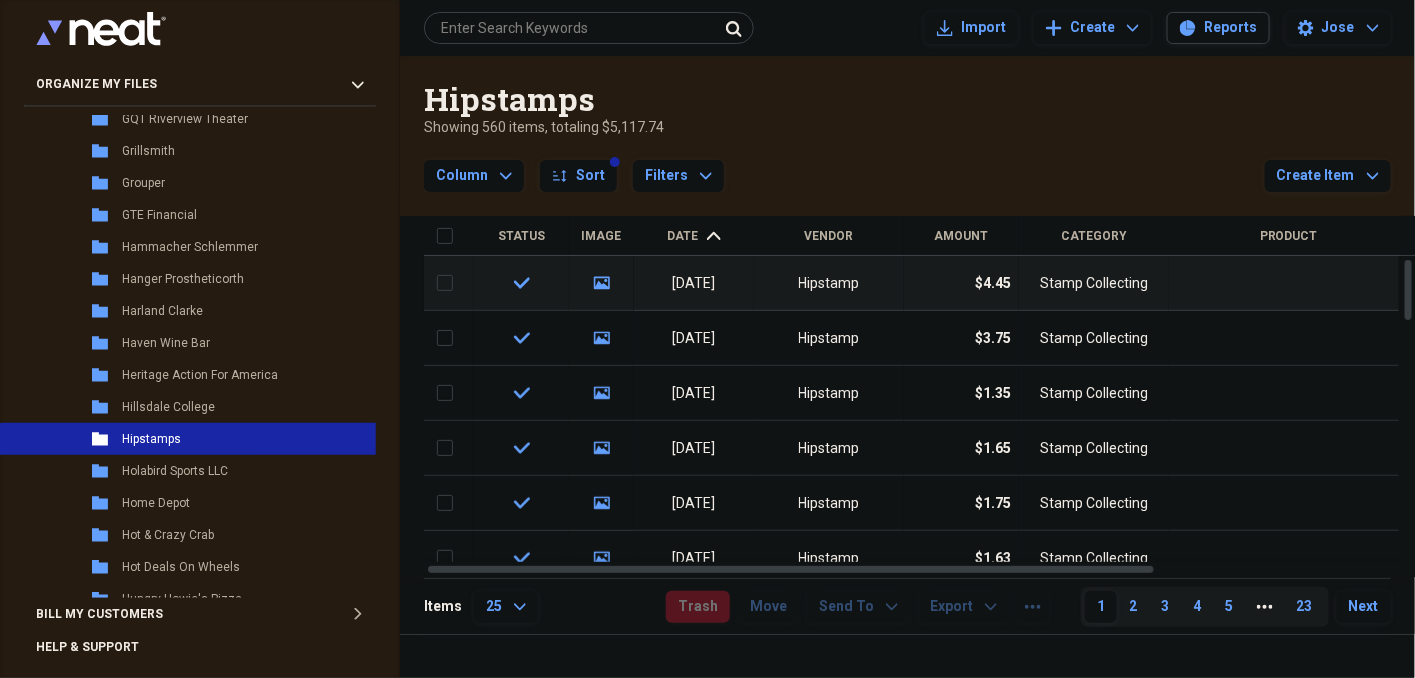 click on "Date" at bounding box center [683, 236] 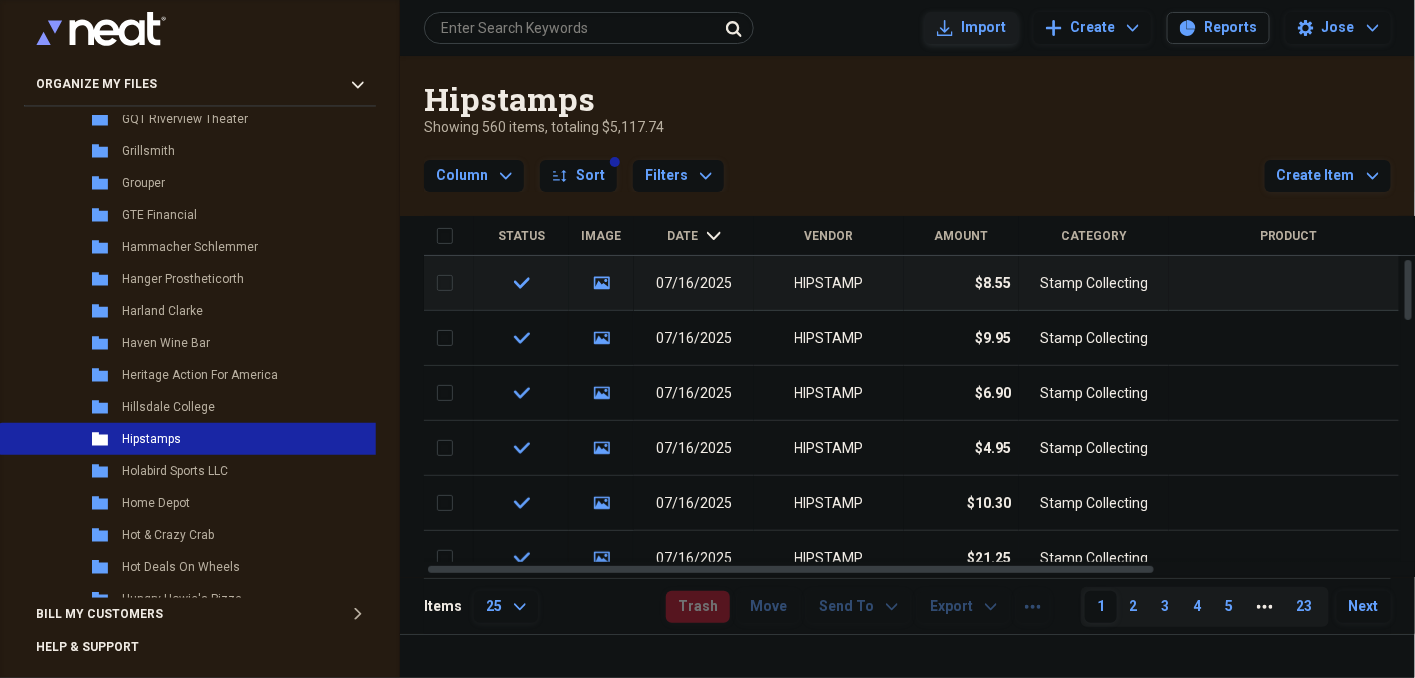 click on "Import" at bounding box center [983, 28] 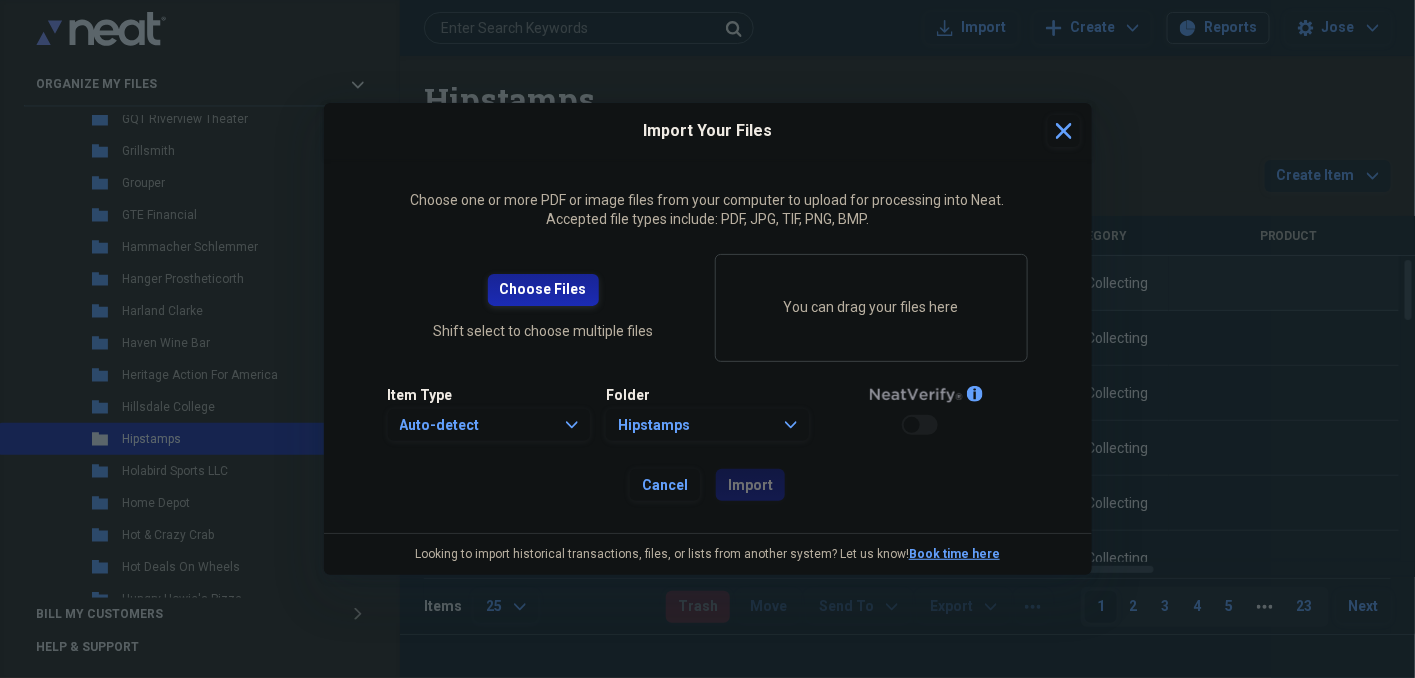 click on "Choose Files" at bounding box center (543, 290) 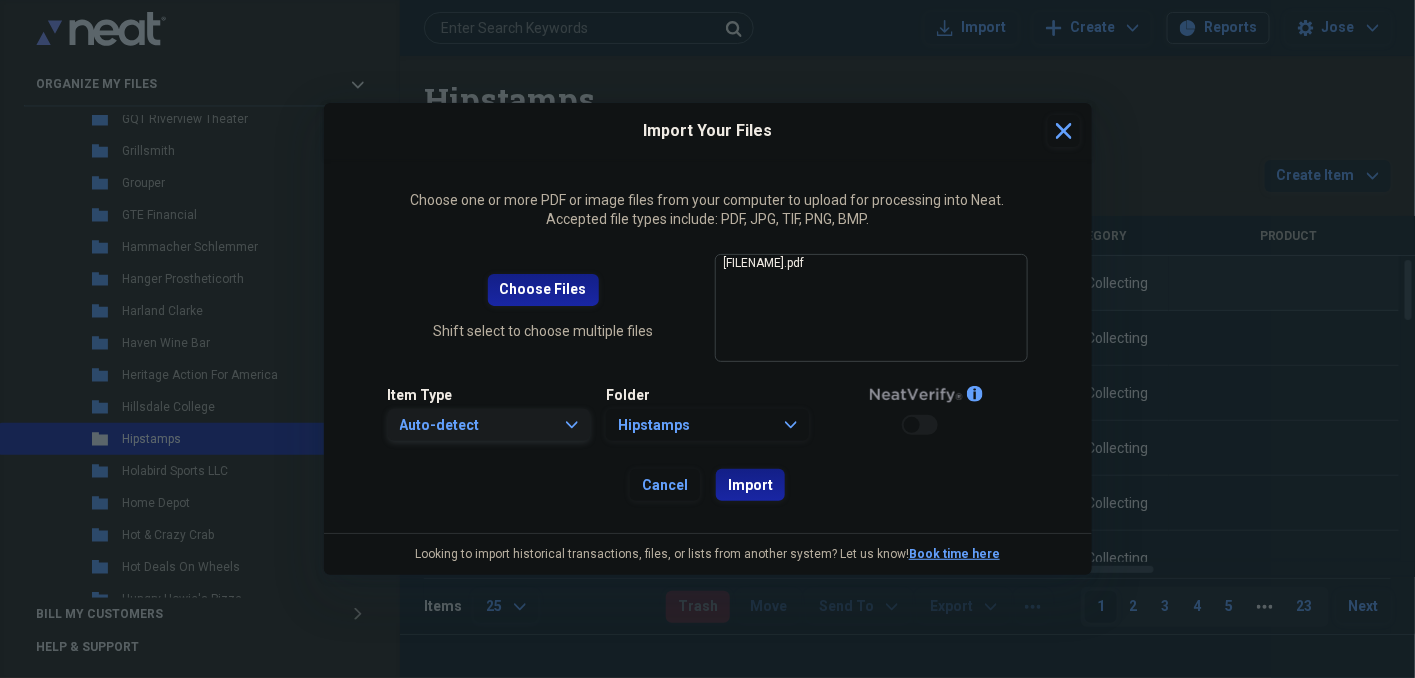 click on "Expand" 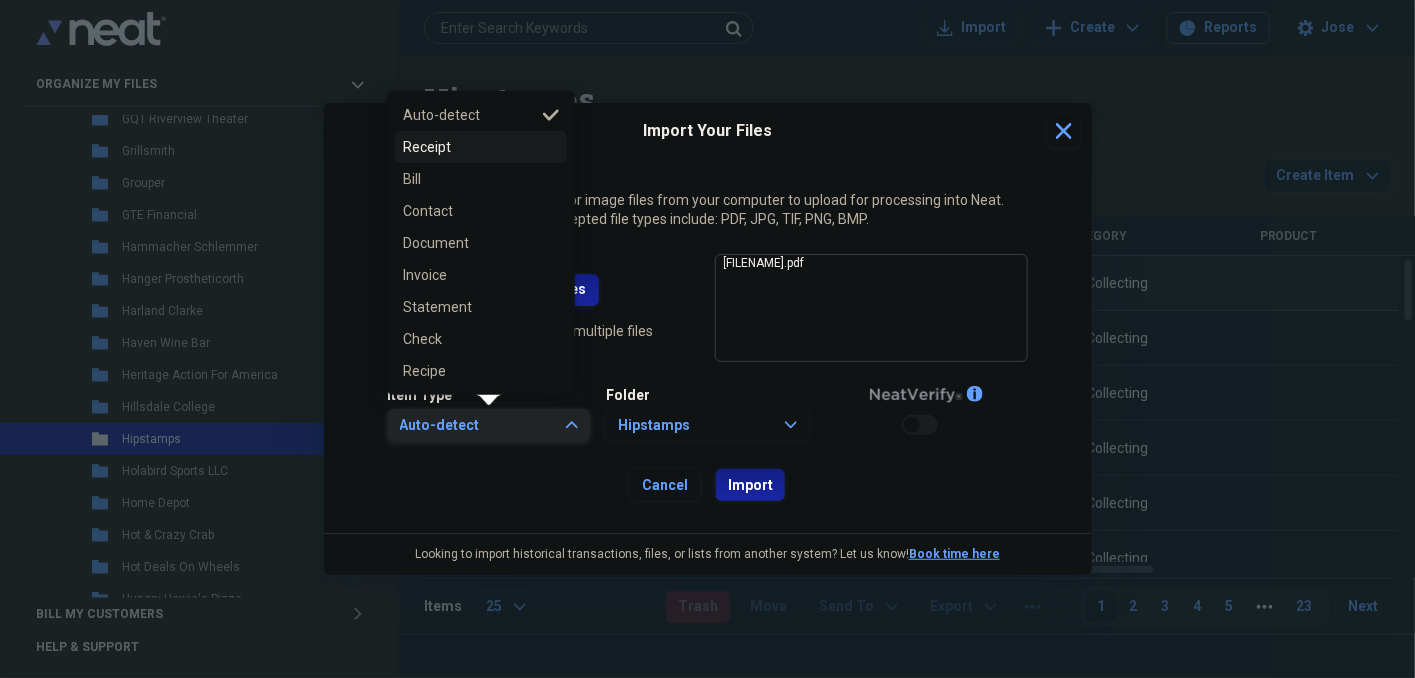 click on "Receipt" at bounding box center [469, 147] 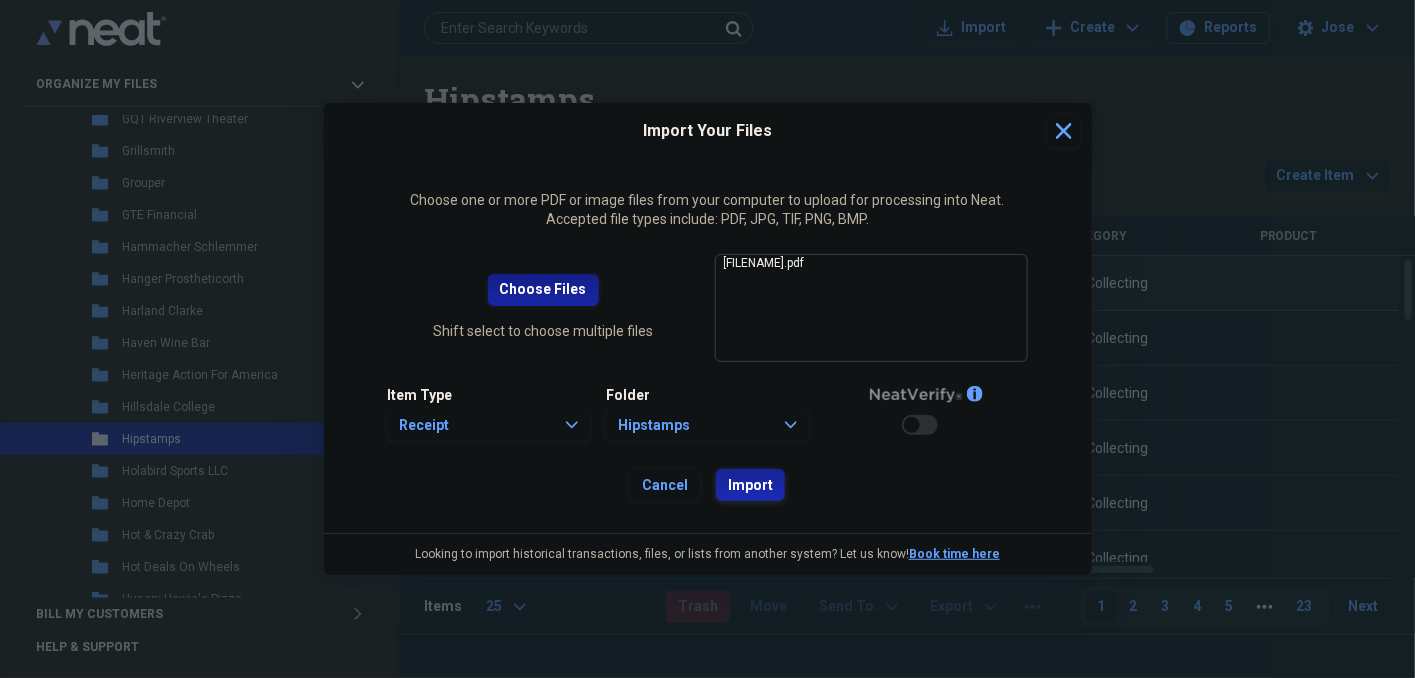 click on "Import" at bounding box center (750, 486) 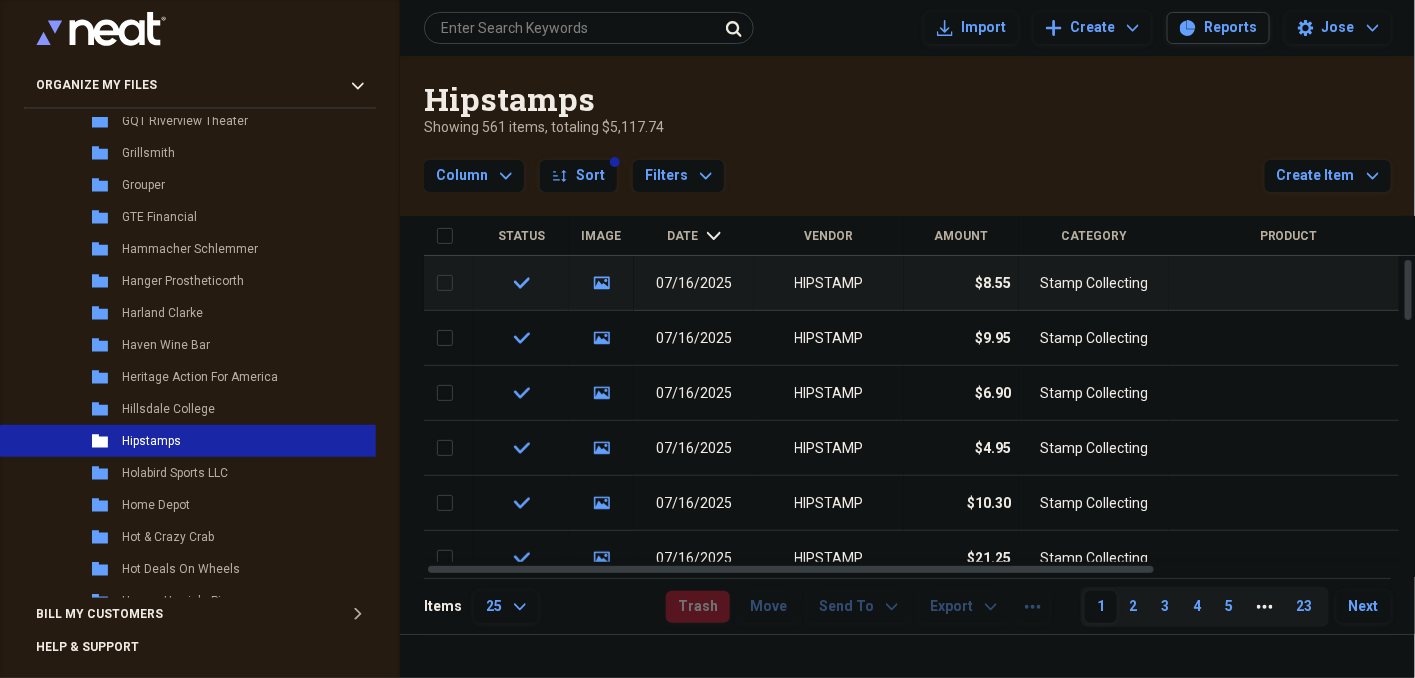 click on "Date" at bounding box center [683, 236] 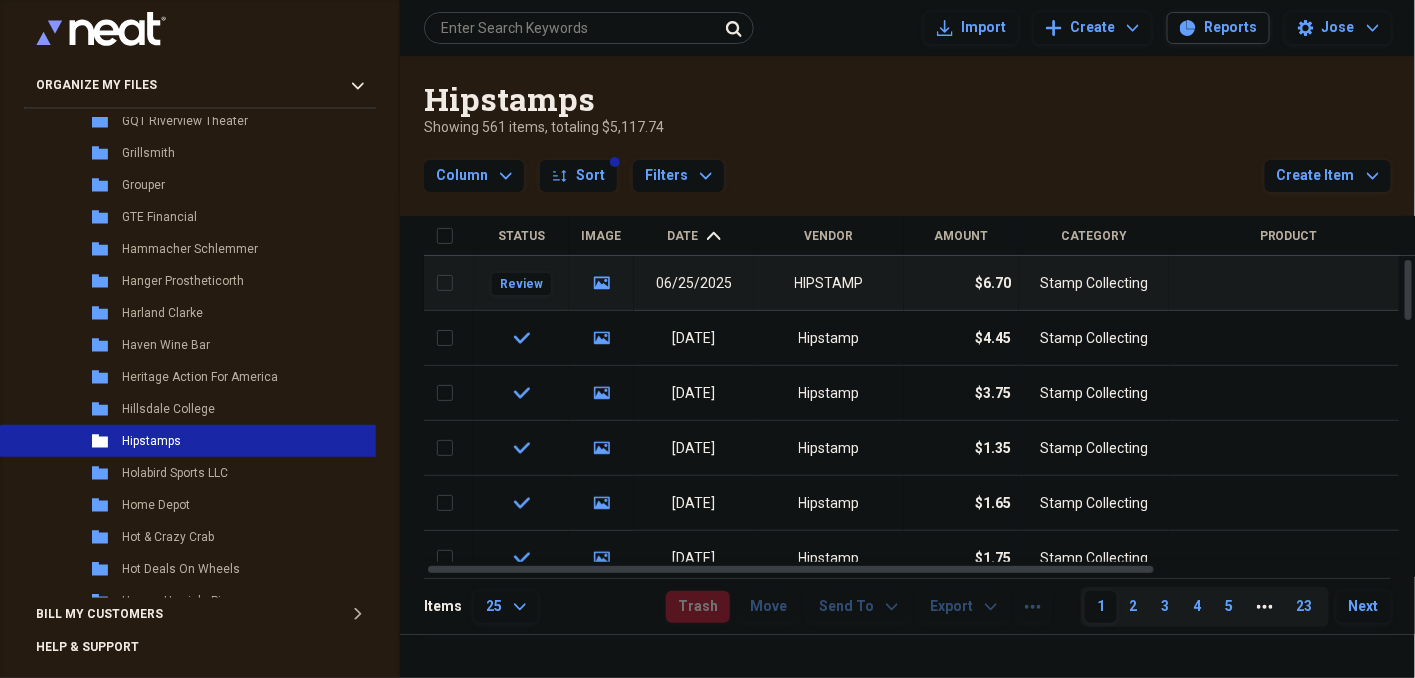click on "Date" at bounding box center (683, 236) 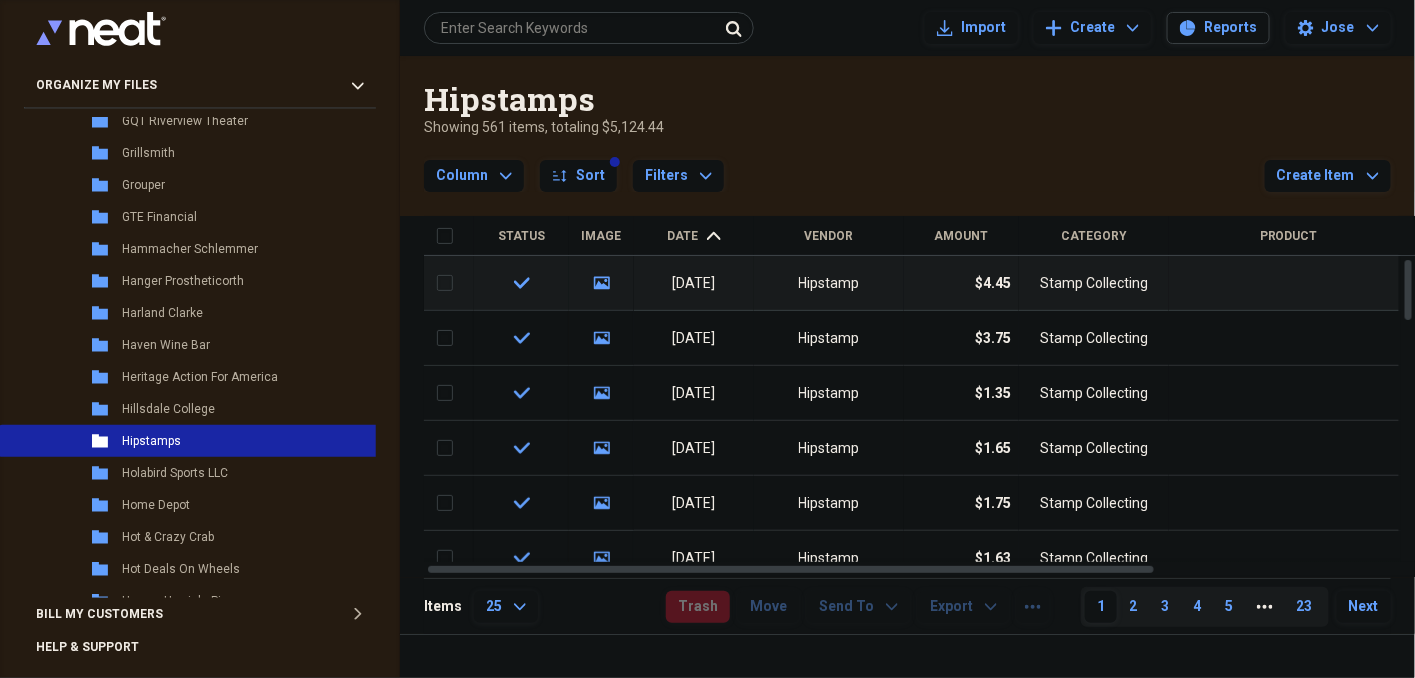 click on "Date" at bounding box center [683, 236] 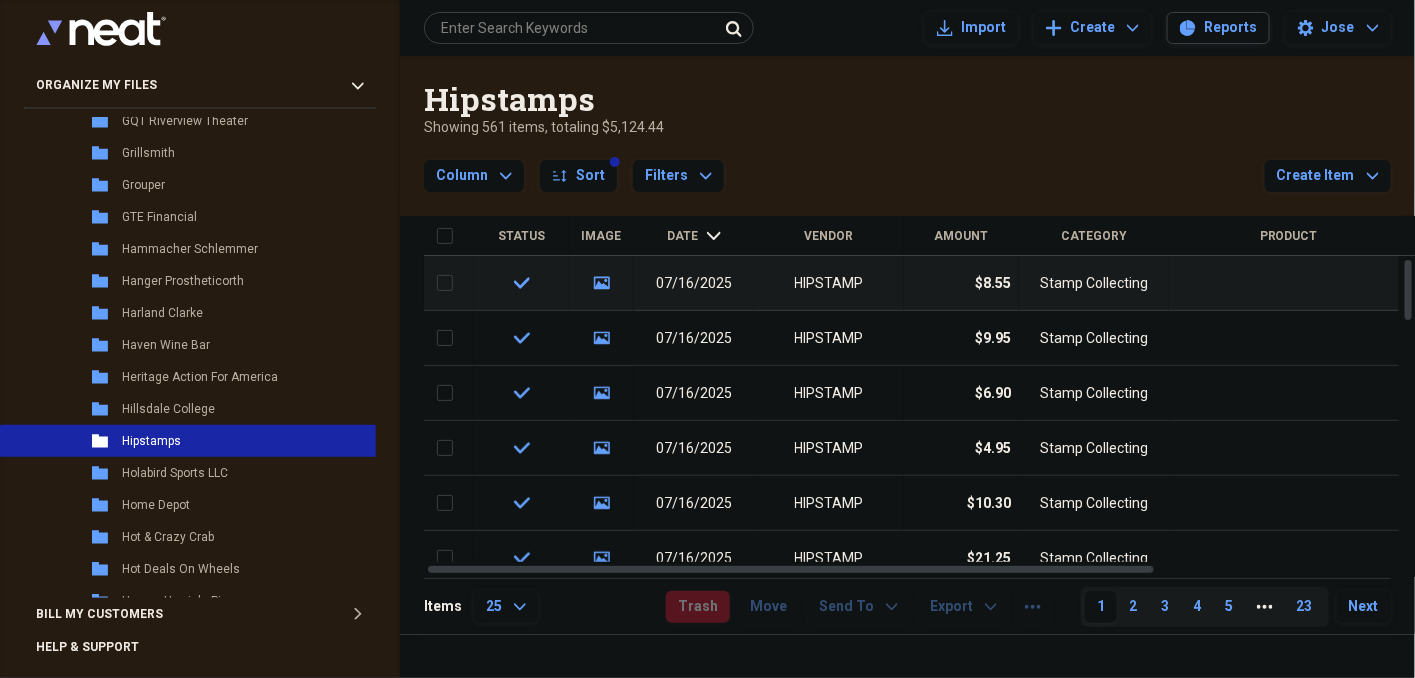 click on "Date" at bounding box center (683, 236) 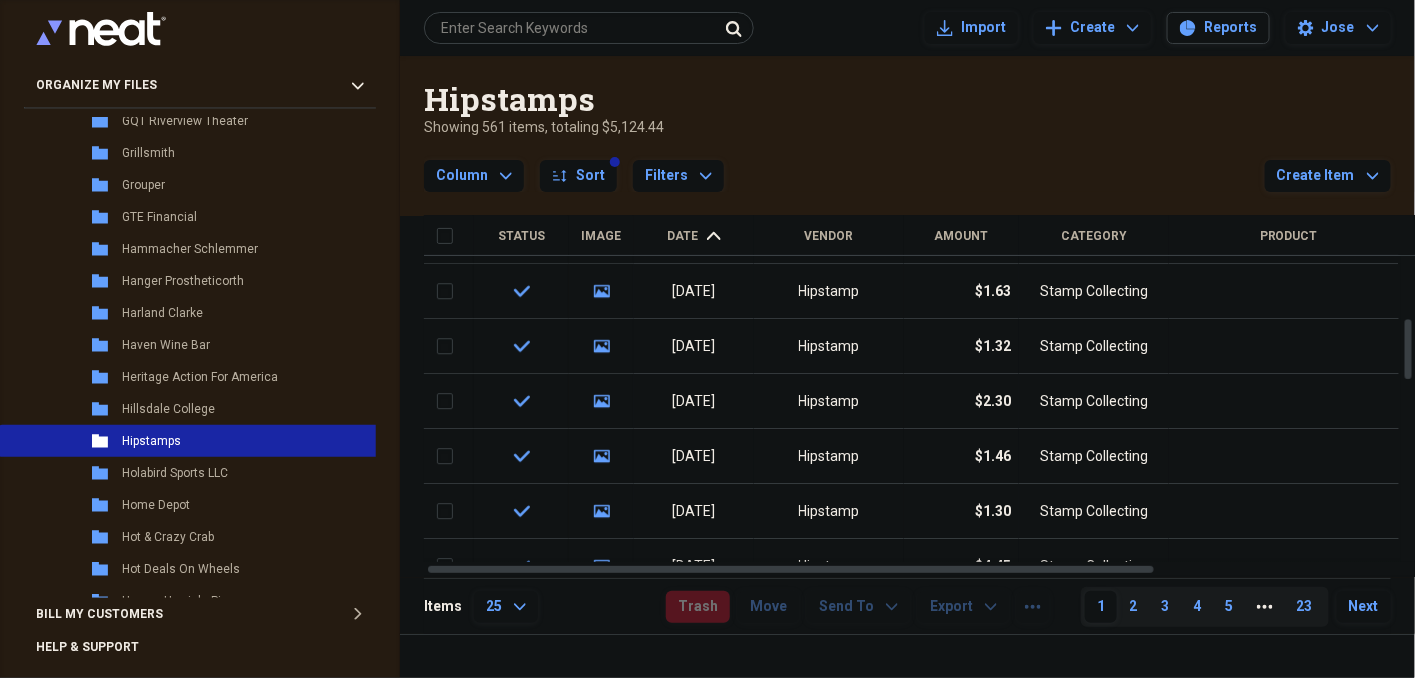 click on "Date" at bounding box center (683, 236) 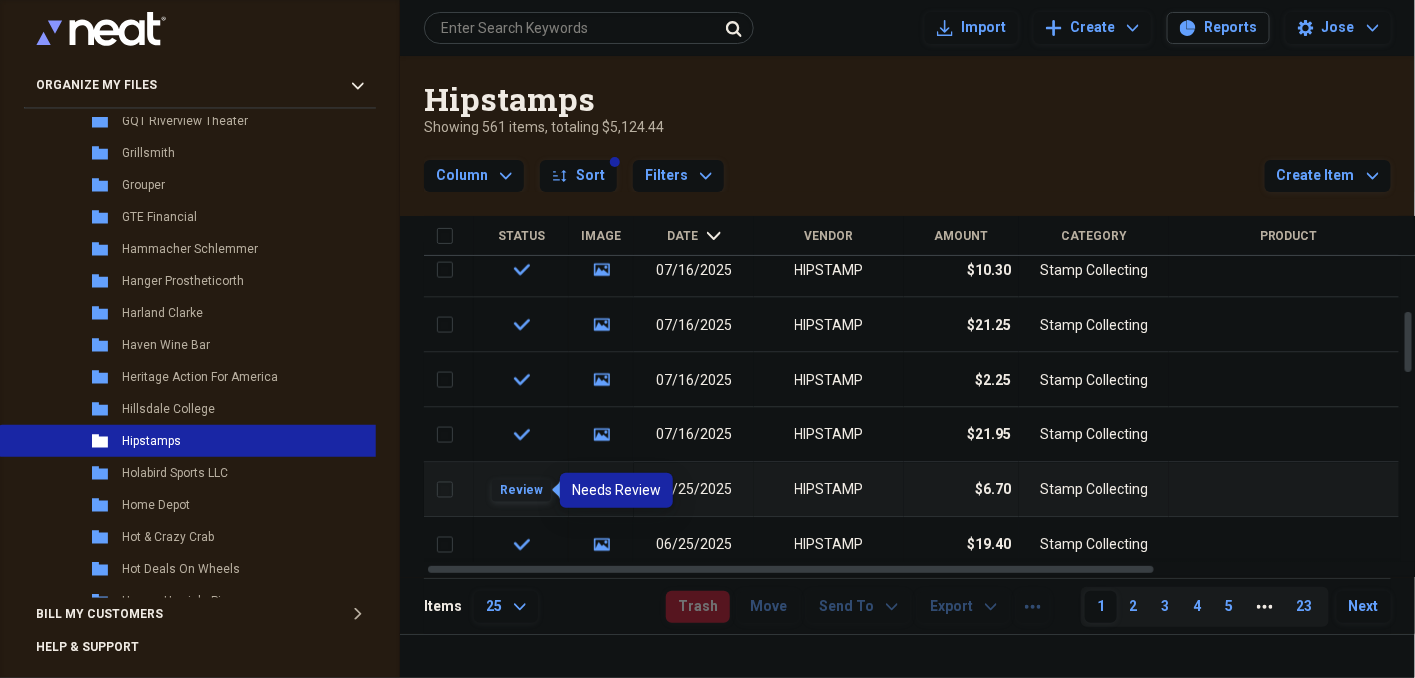 click on "Review" at bounding box center (521, 490) 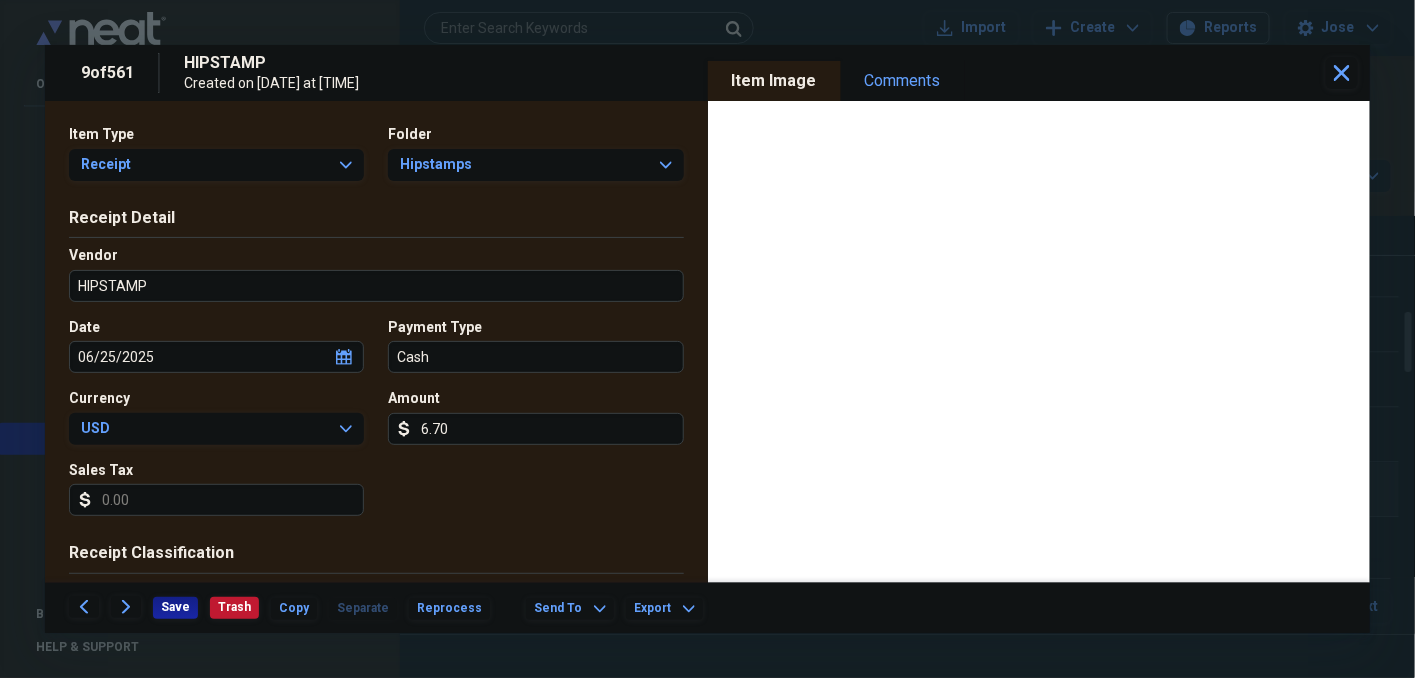 click on "Cash" at bounding box center [535, 357] 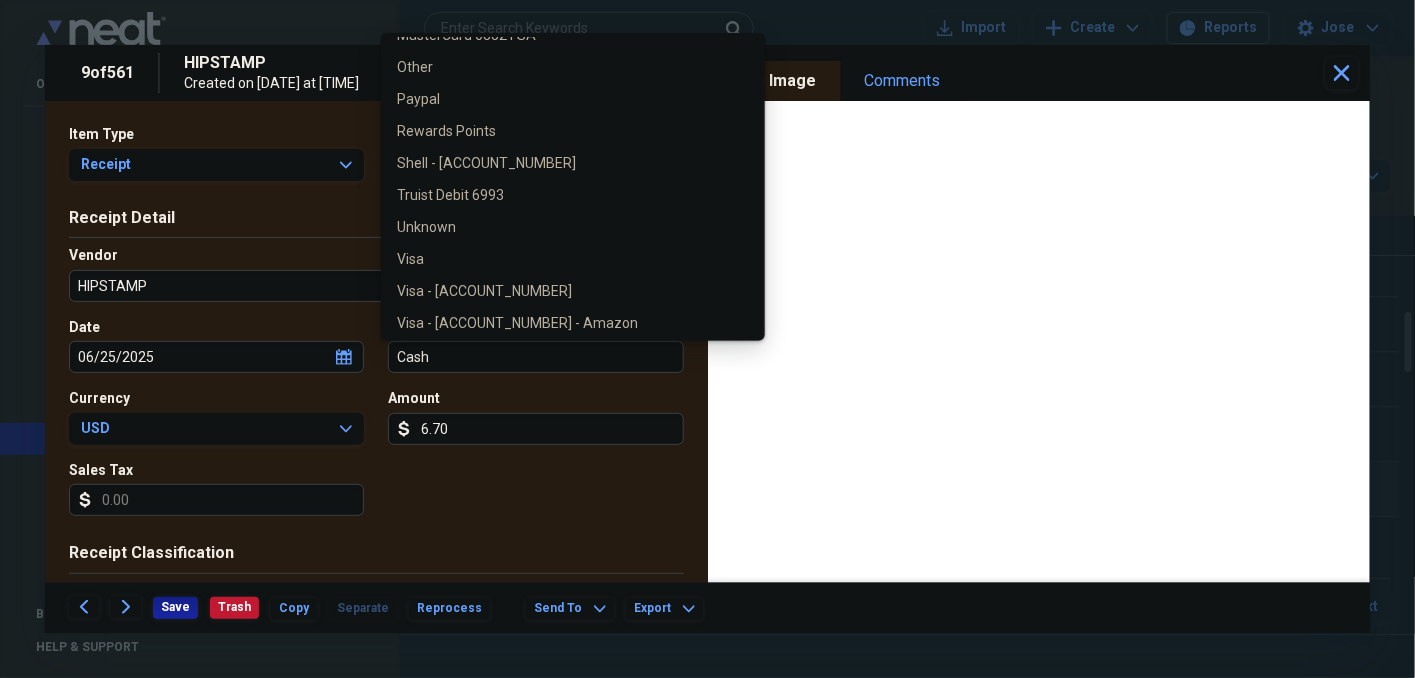 scroll, scrollTop: 666, scrollLeft: 0, axis: vertical 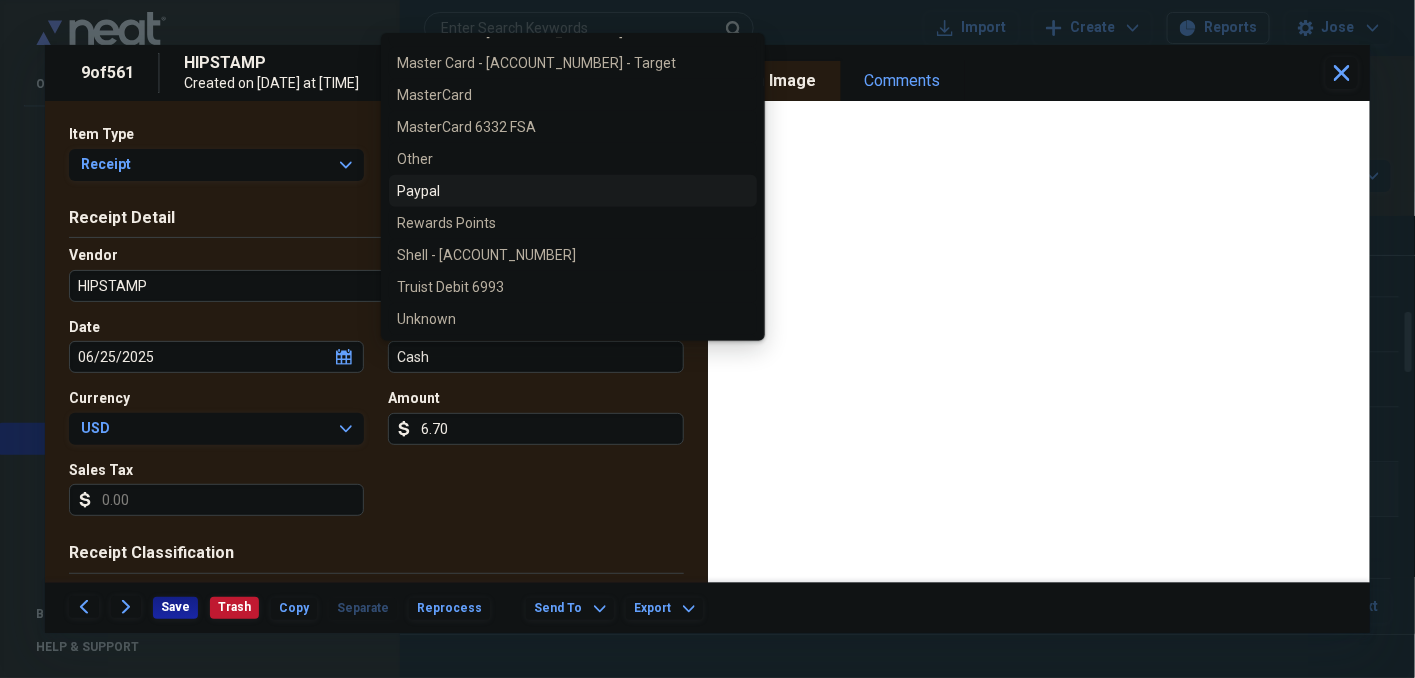 click on "Paypal" at bounding box center [561, 191] 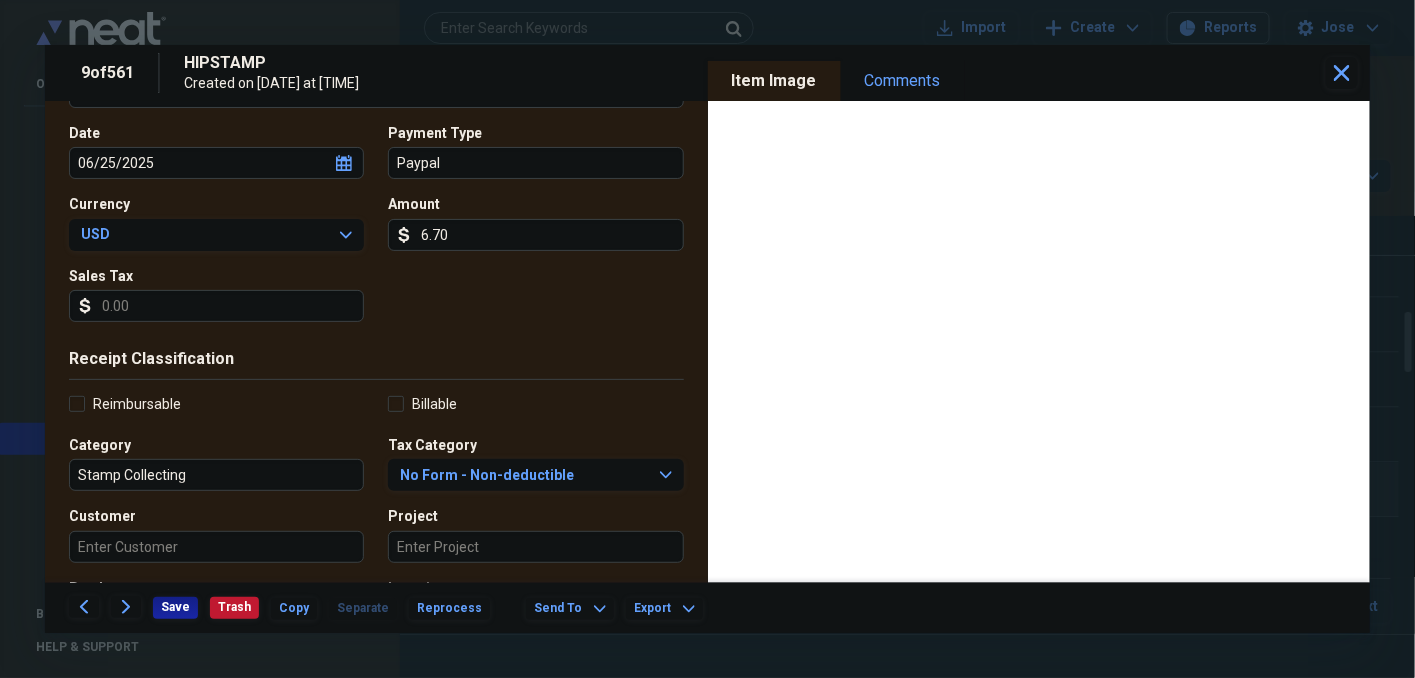 scroll, scrollTop: 200, scrollLeft: 0, axis: vertical 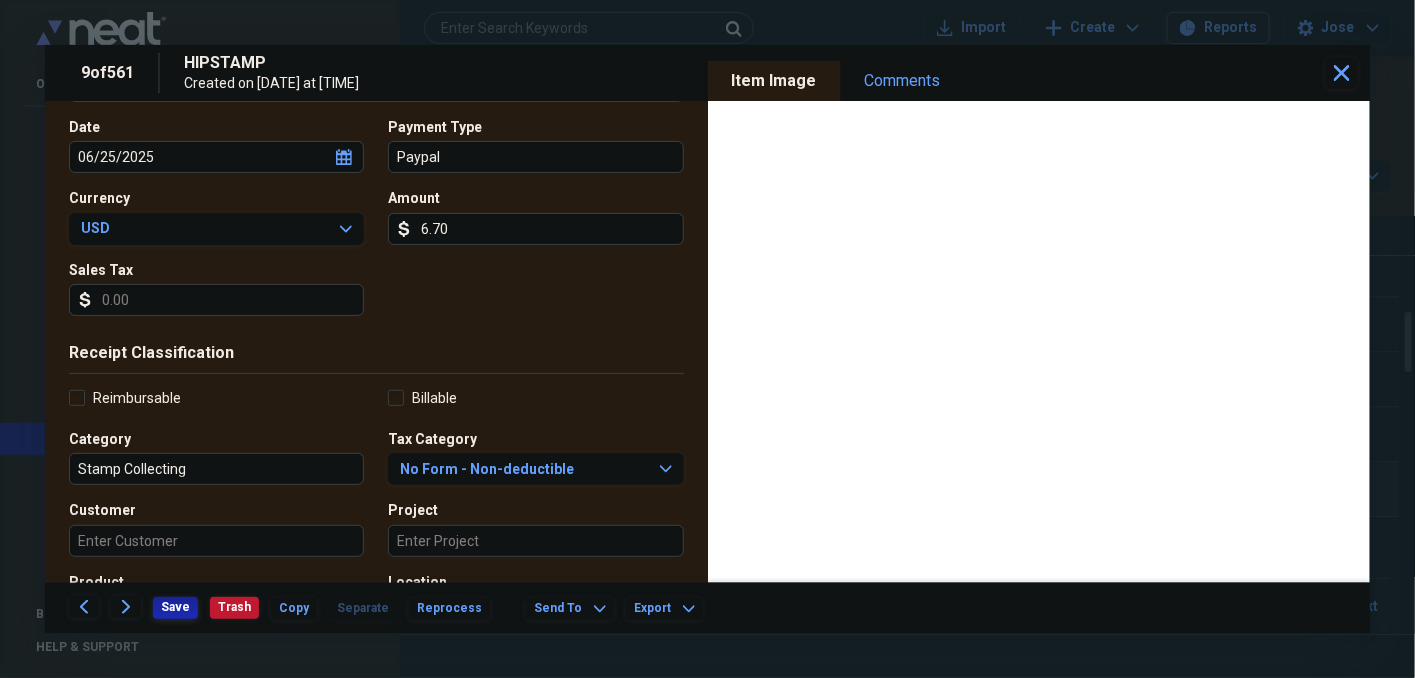 click on "Save" at bounding box center (175, 607) 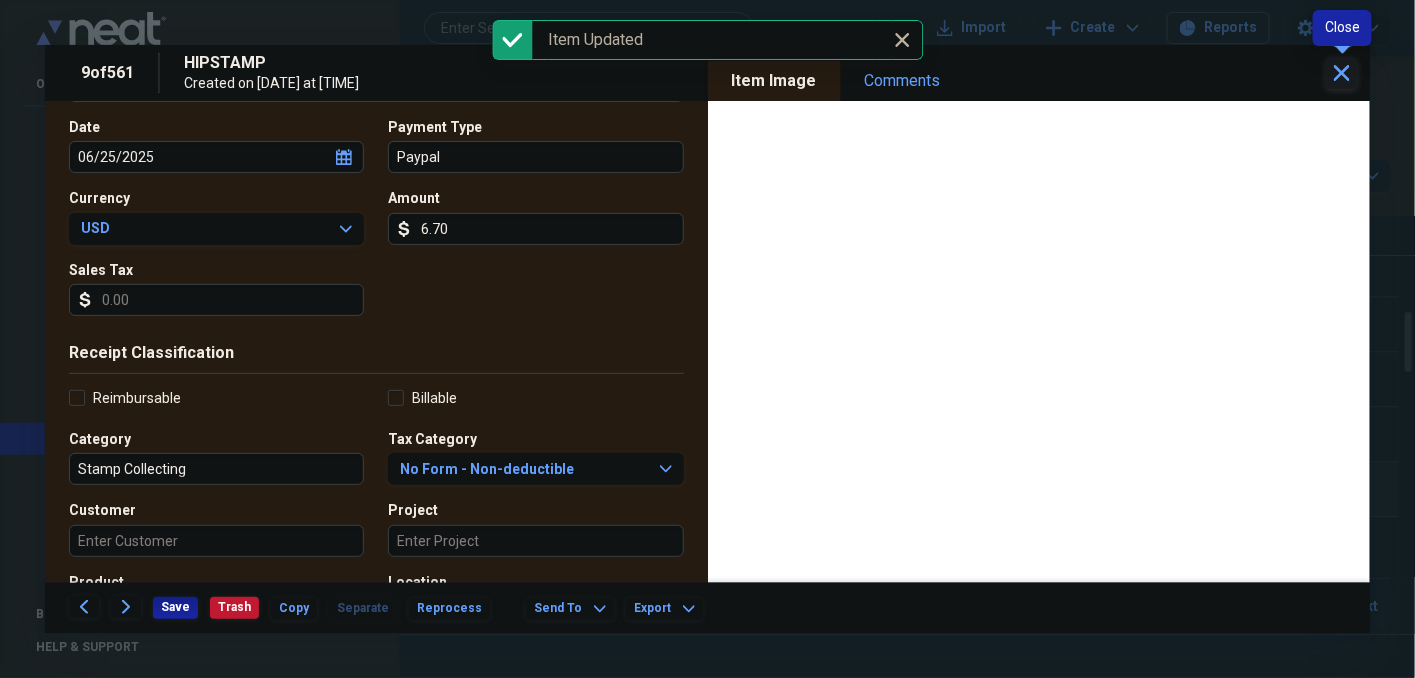 click on "Close" 